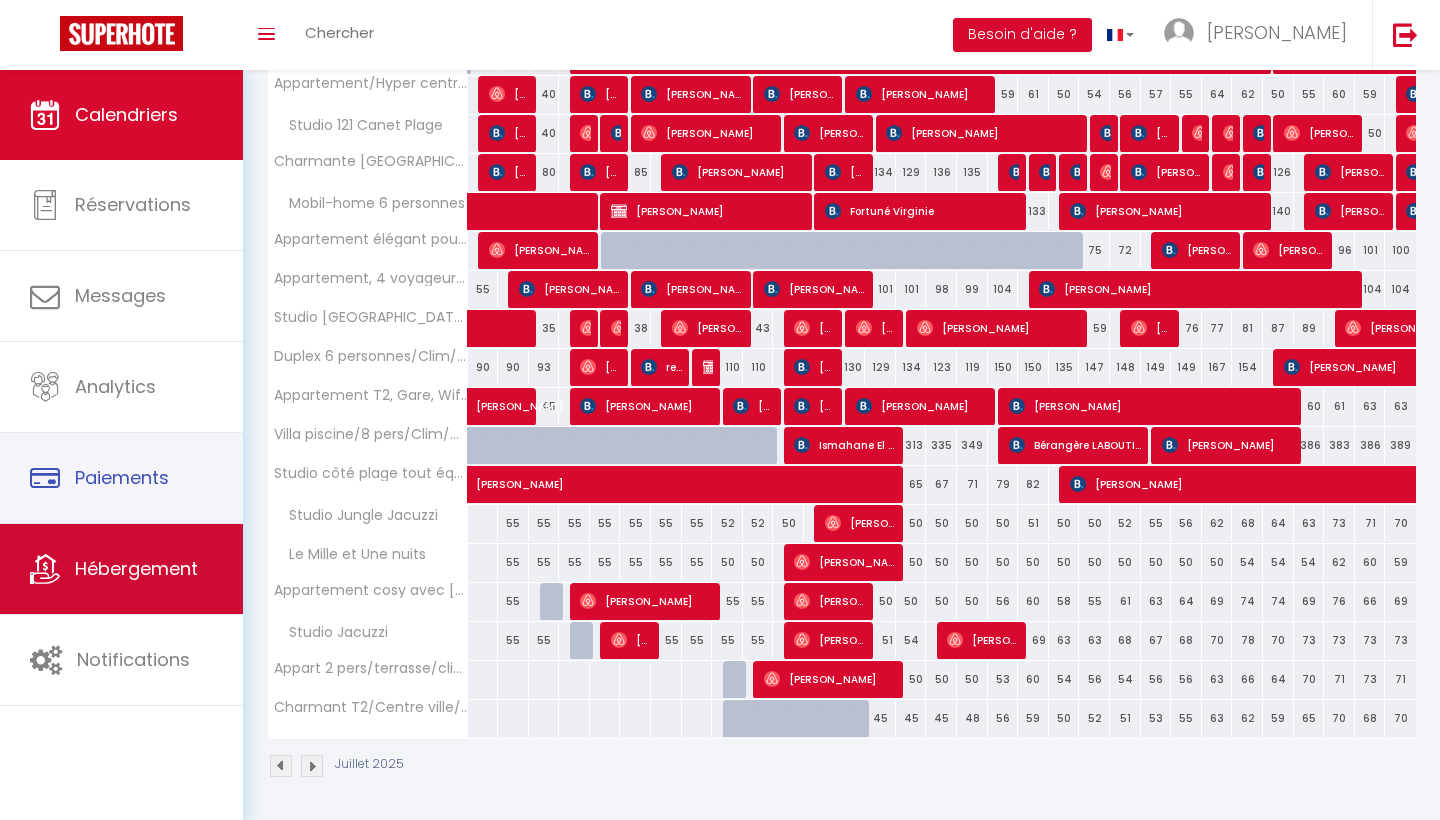 scroll, scrollTop: 0, scrollLeft: 0, axis: both 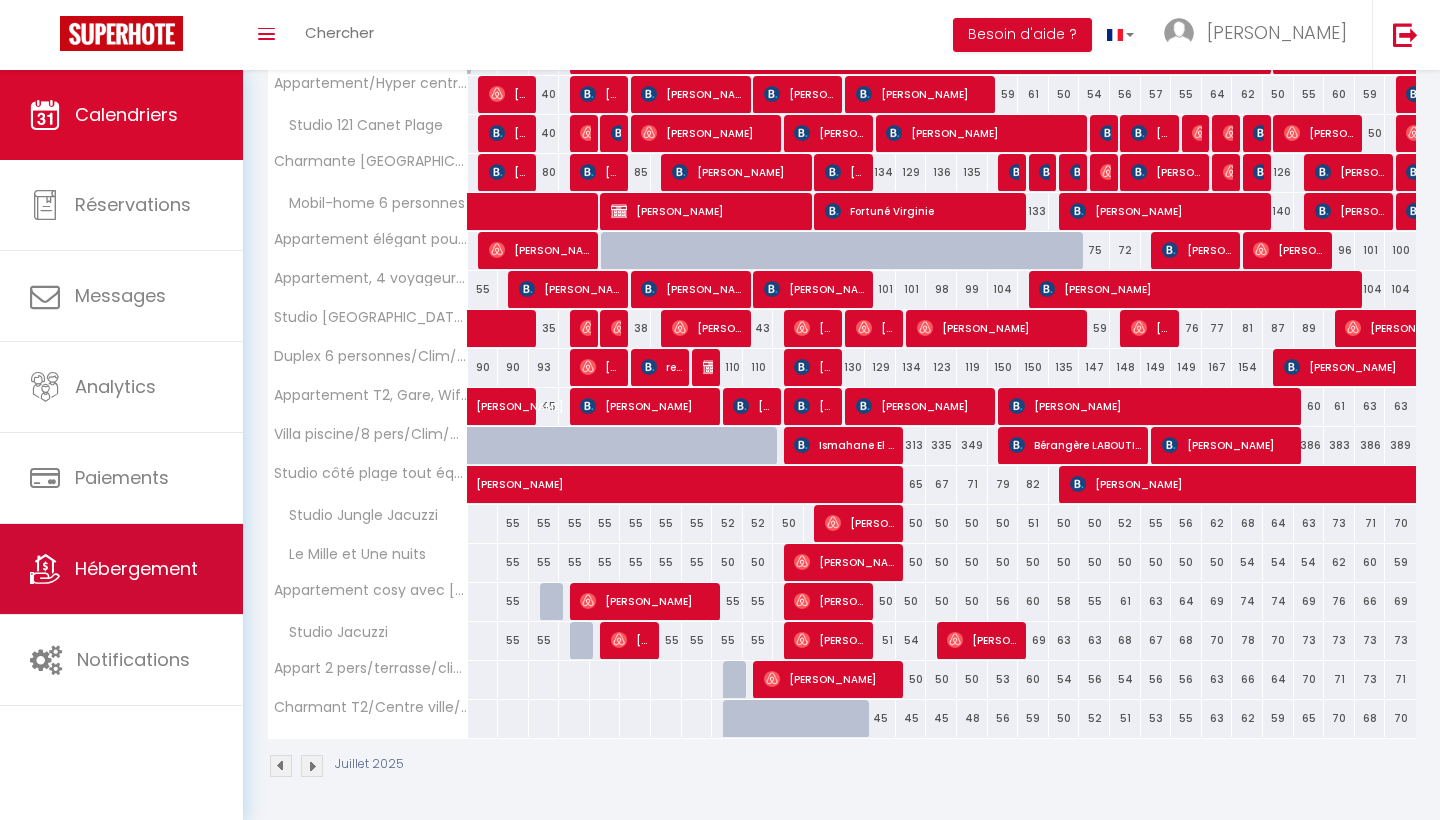 click on "Hébergement" at bounding box center [136, 568] 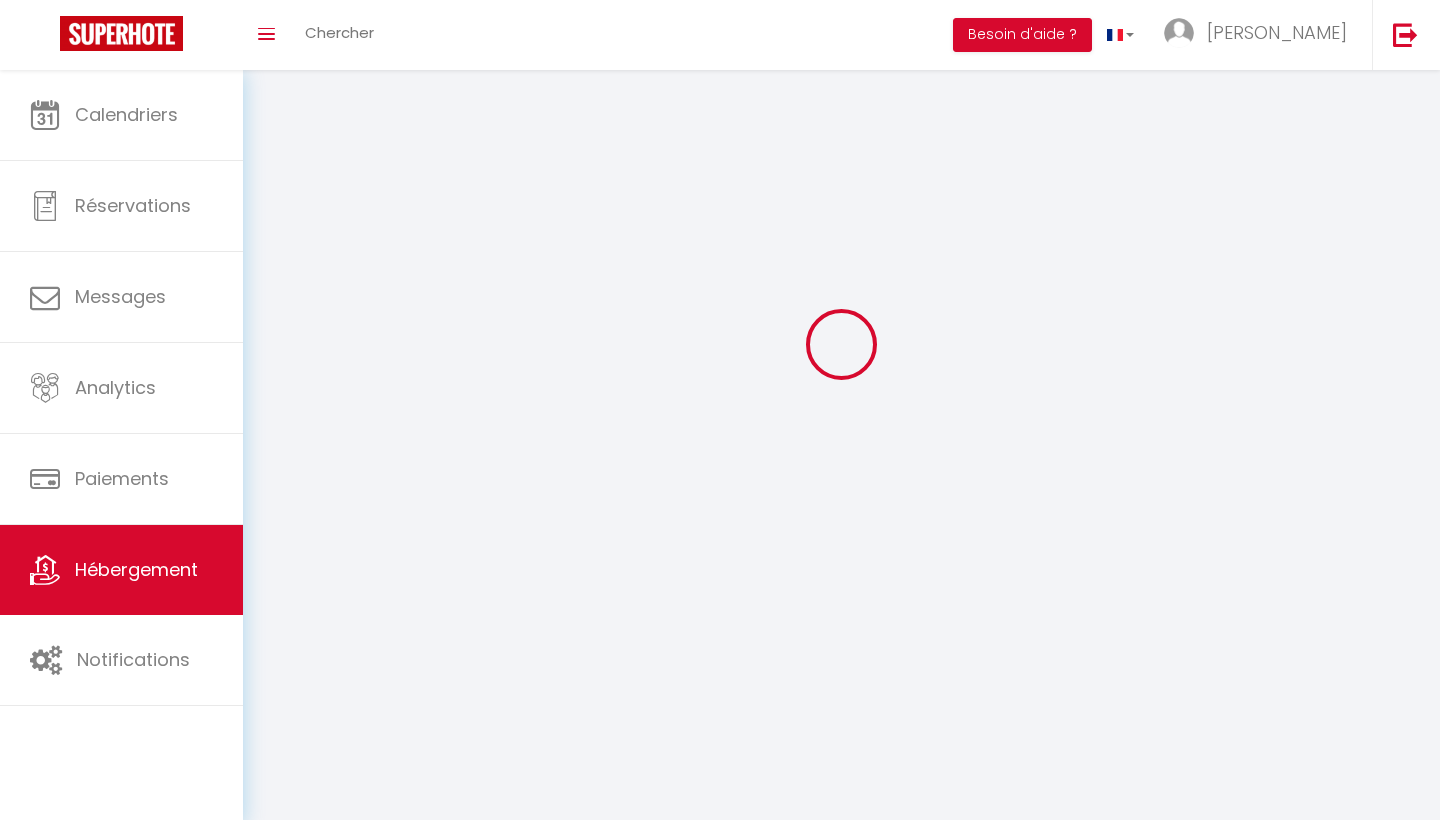 scroll, scrollTop: 0, scrollLeft: 0, axis: both 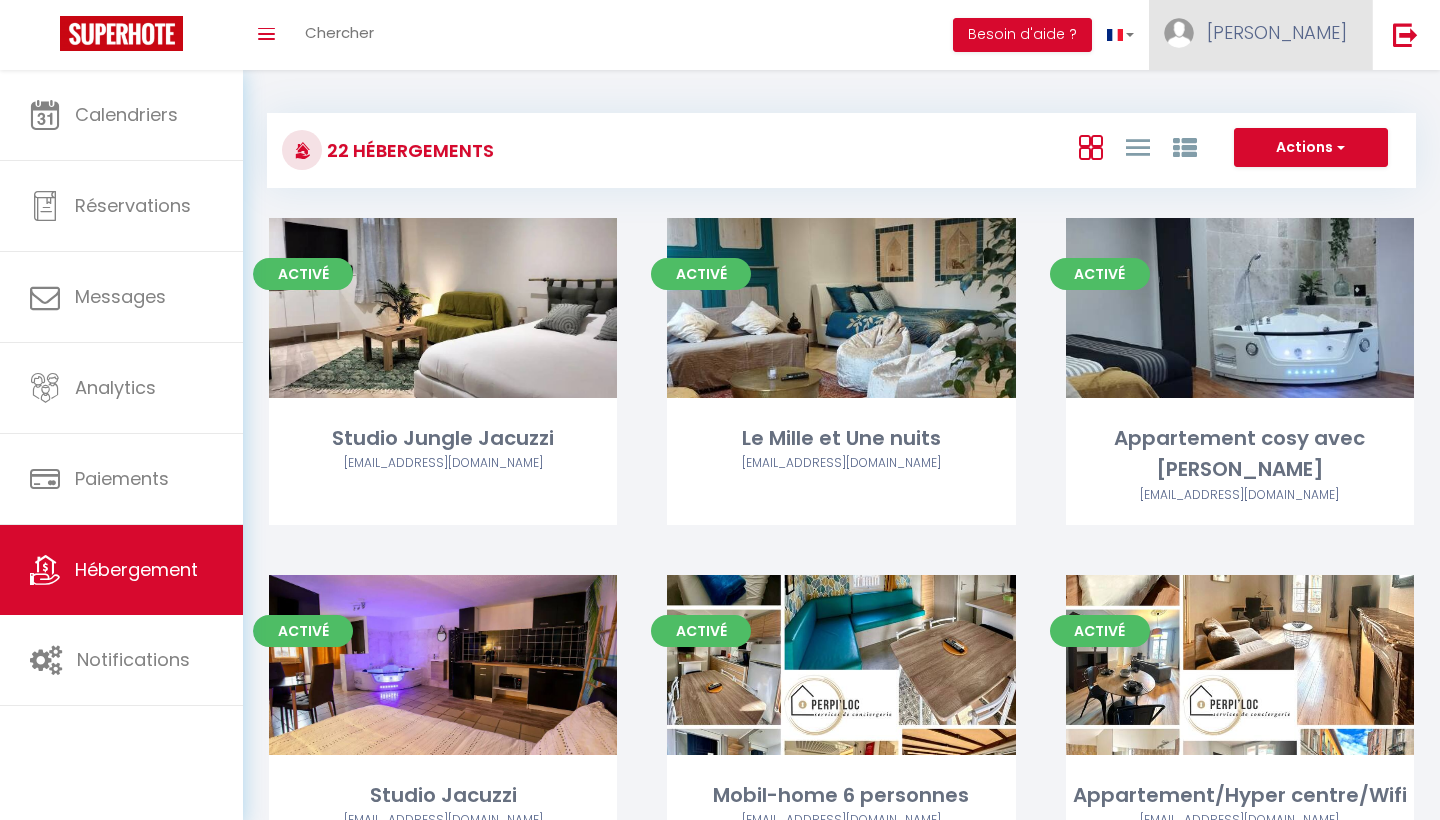 click on "[PERSON_NAME]" at bounding box center (1260, 35) 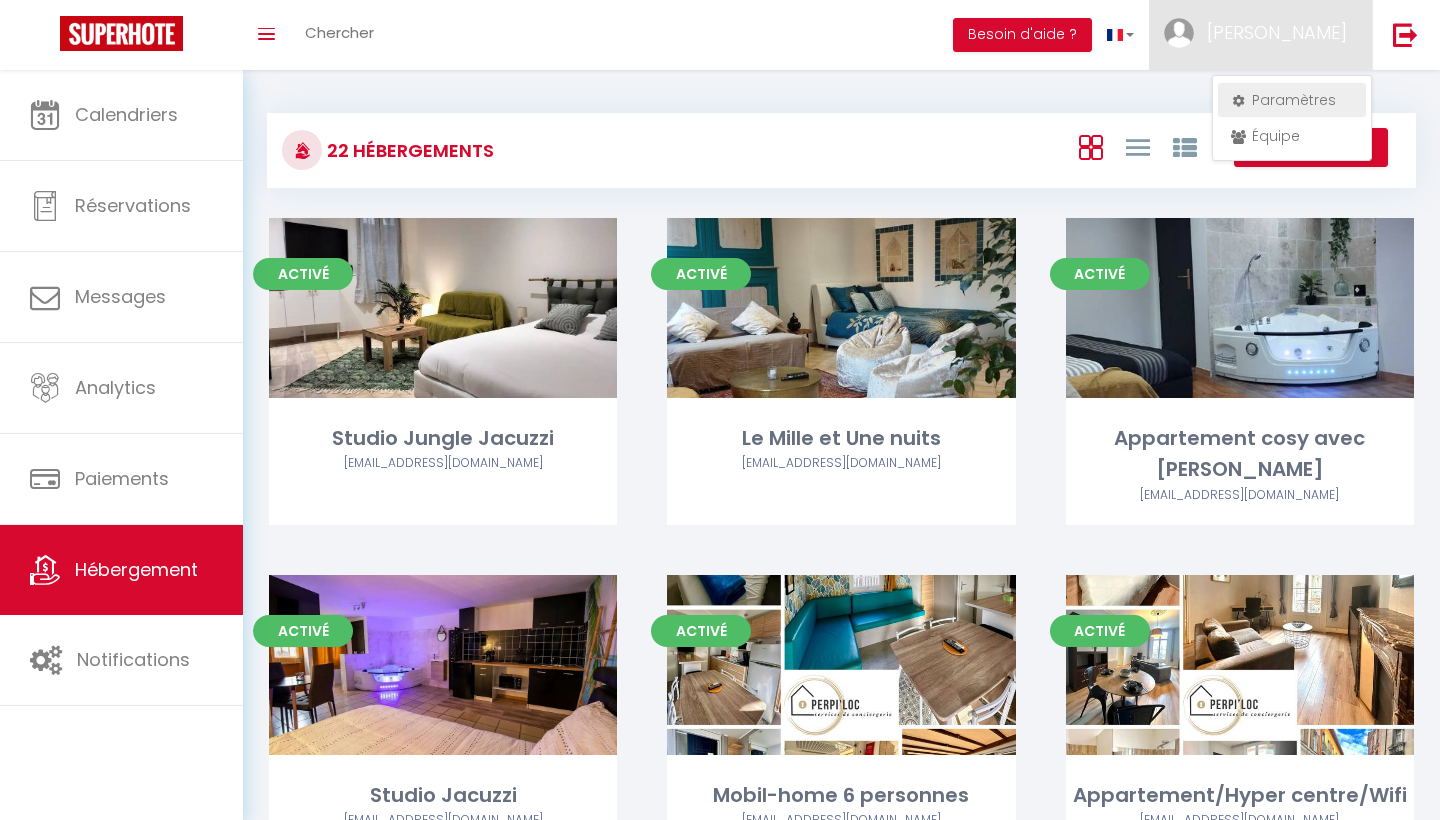 click on "Paramètres" at bounding box center (1292, 100) 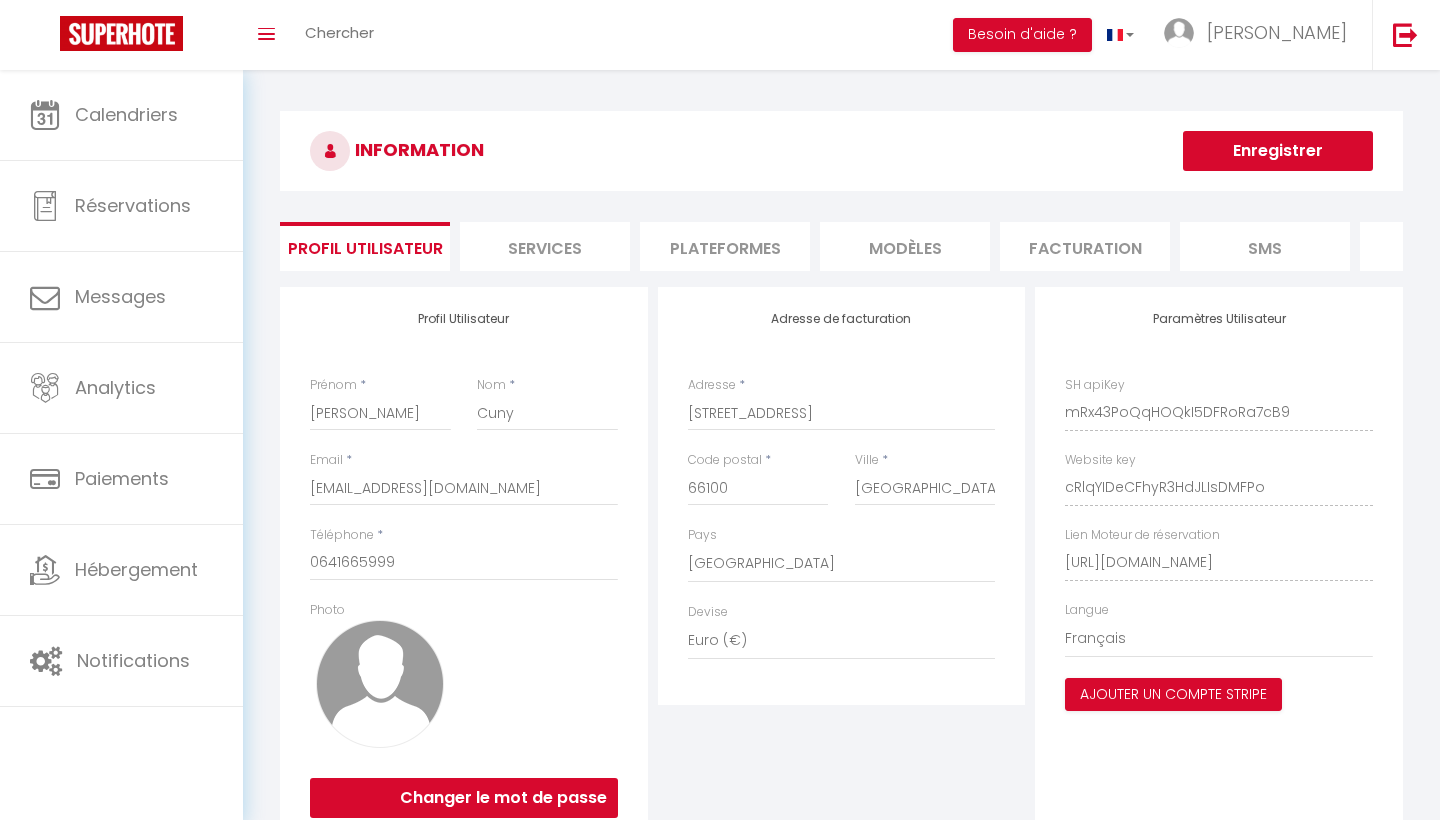 click on "Plateformes" at bounding box center (725, 246) 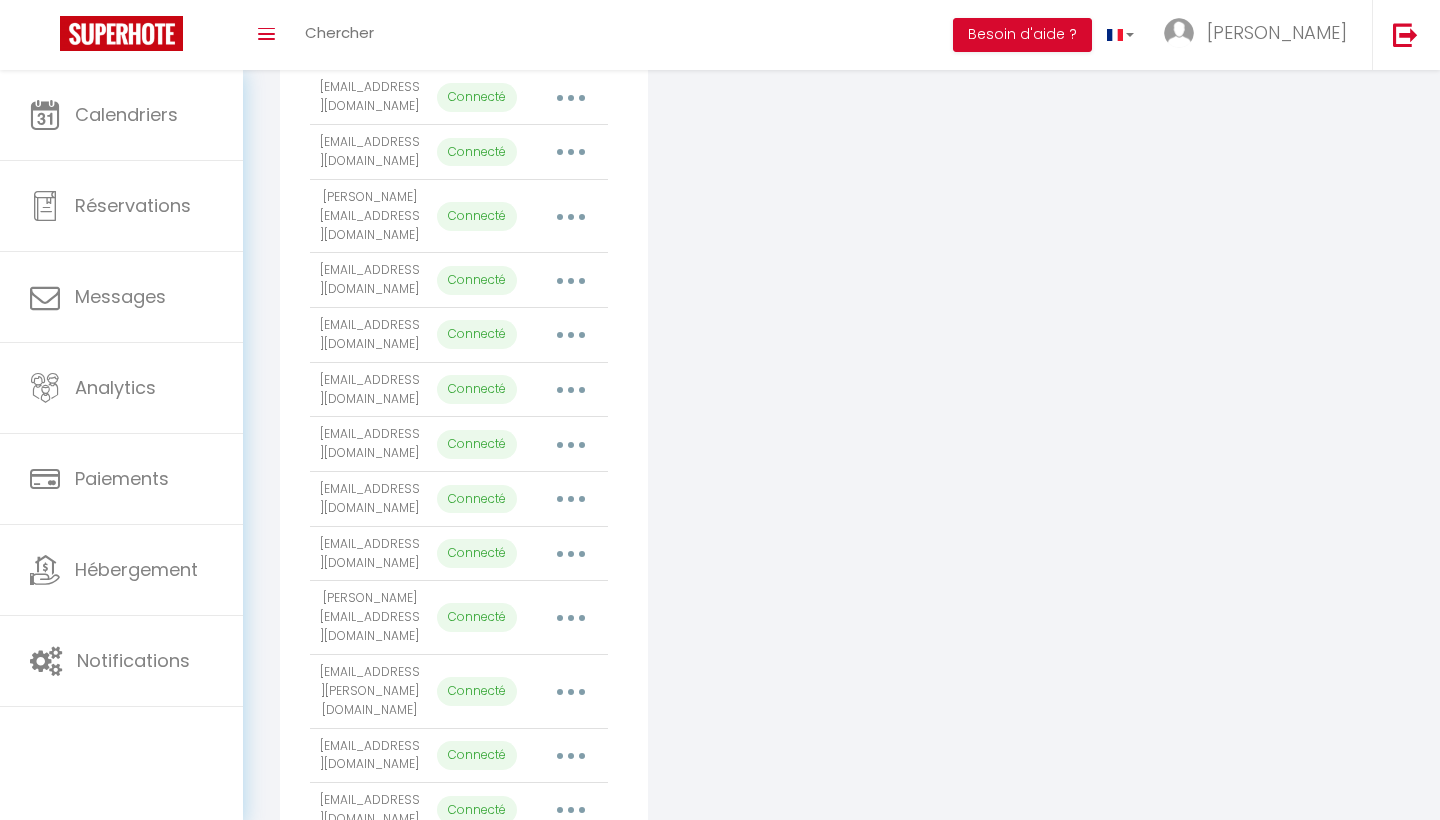 scroll, scrollTop: 792, scrollLeft: 0, axis: vertical 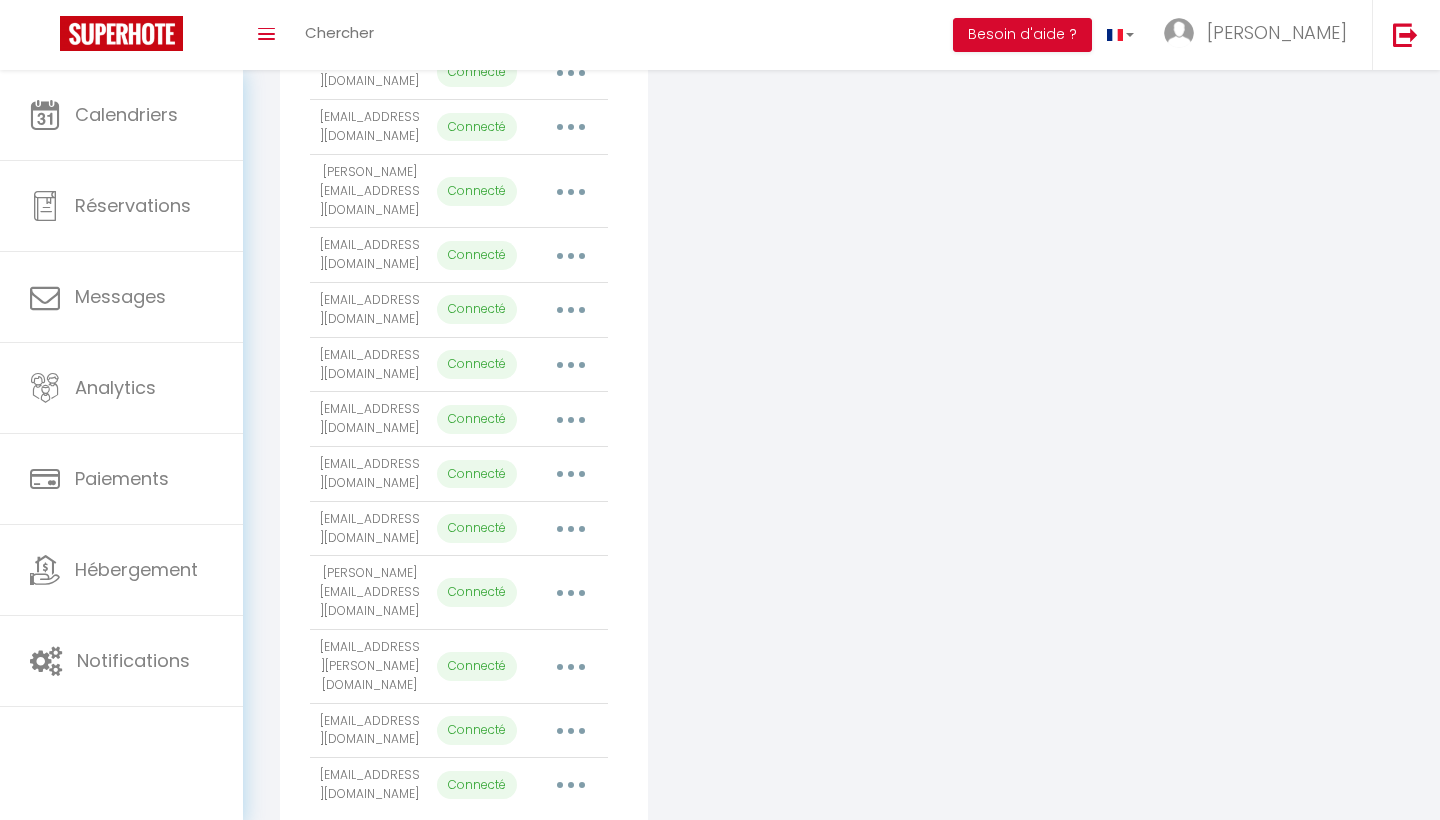 click at bounding box center (571, 731) 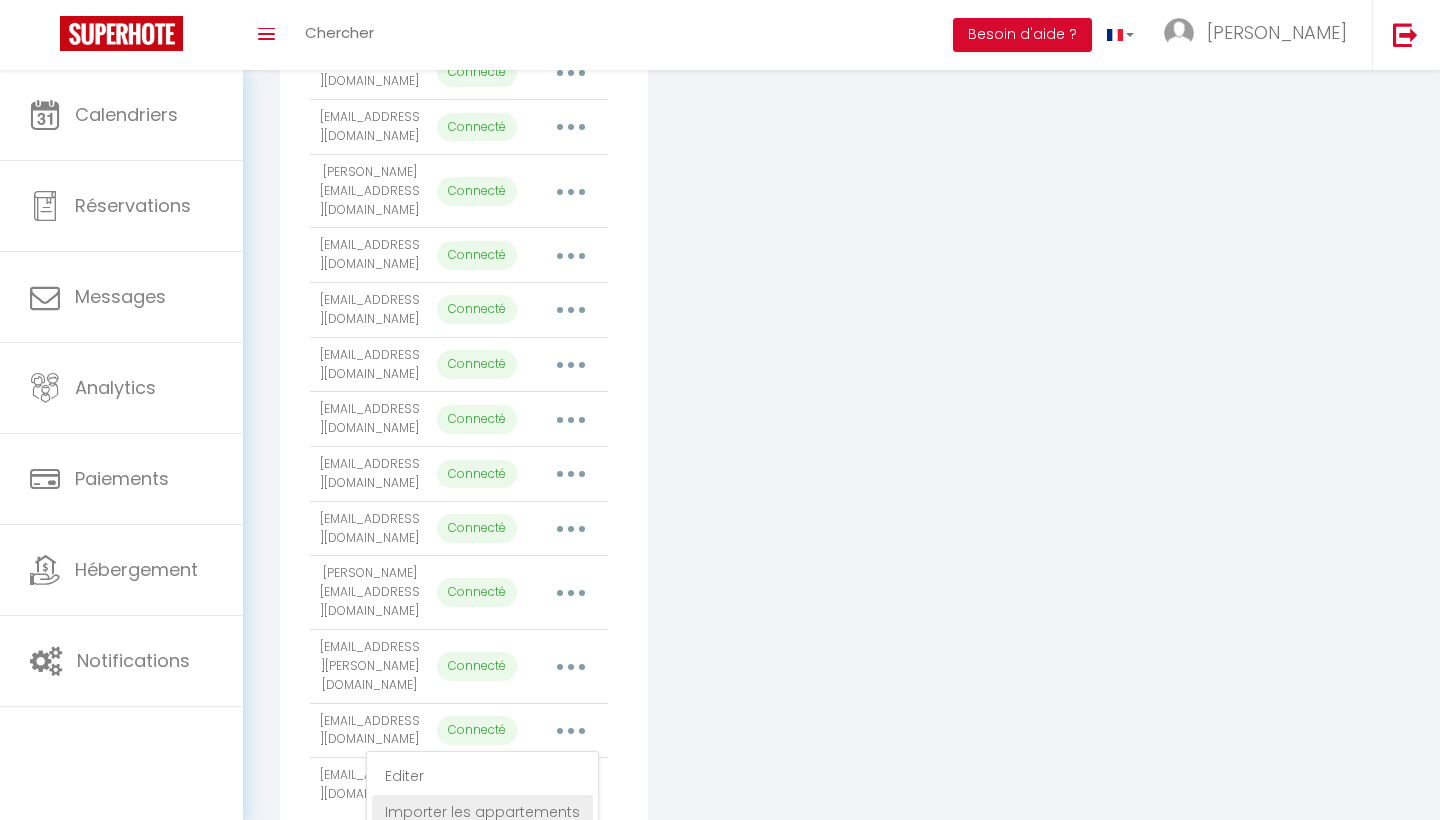 click on "Importer les appartements" at bounding box center [482, 812] 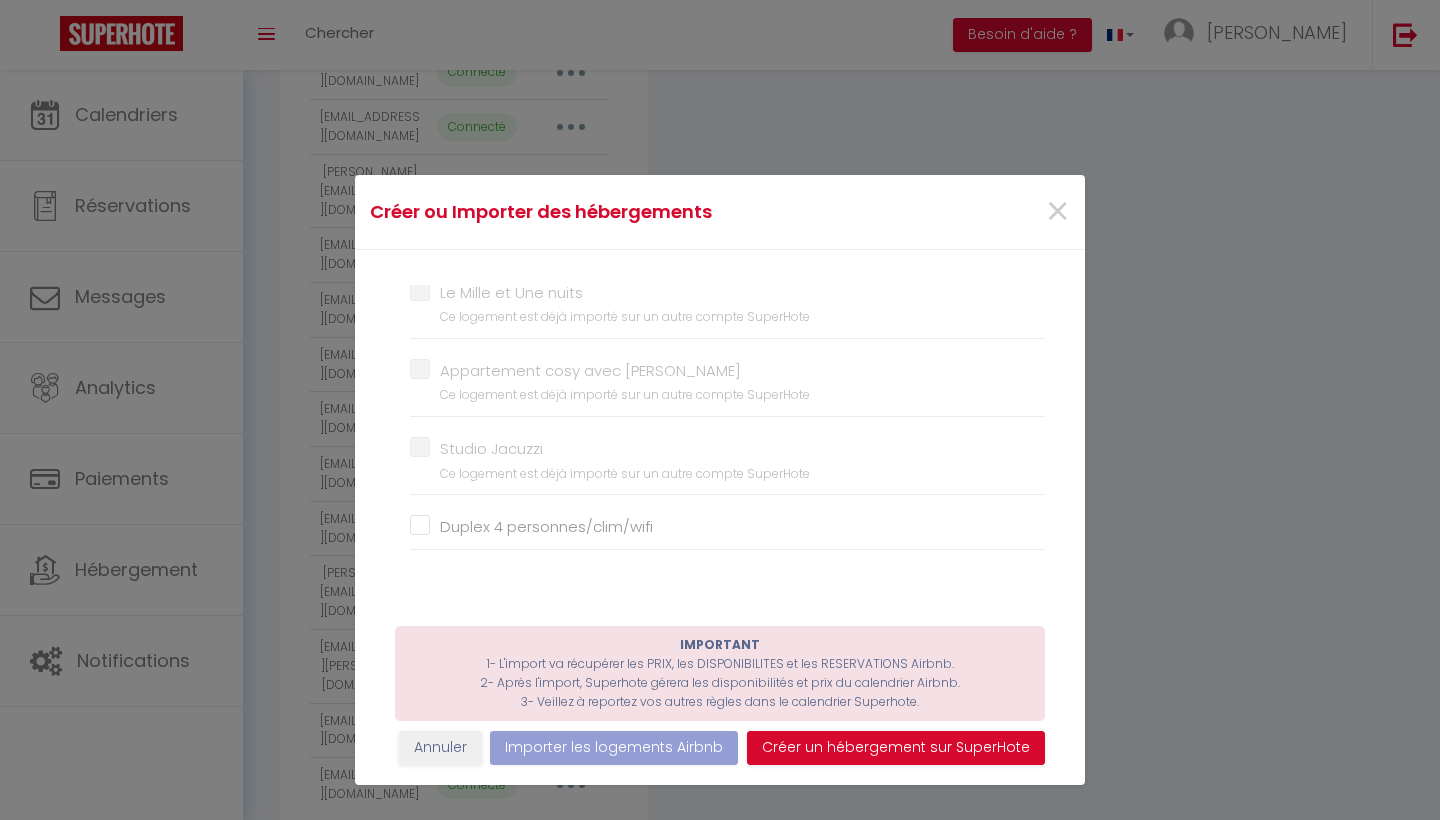 scroll, scrollTop: 166, scrollLeft: 0, axis: vertical 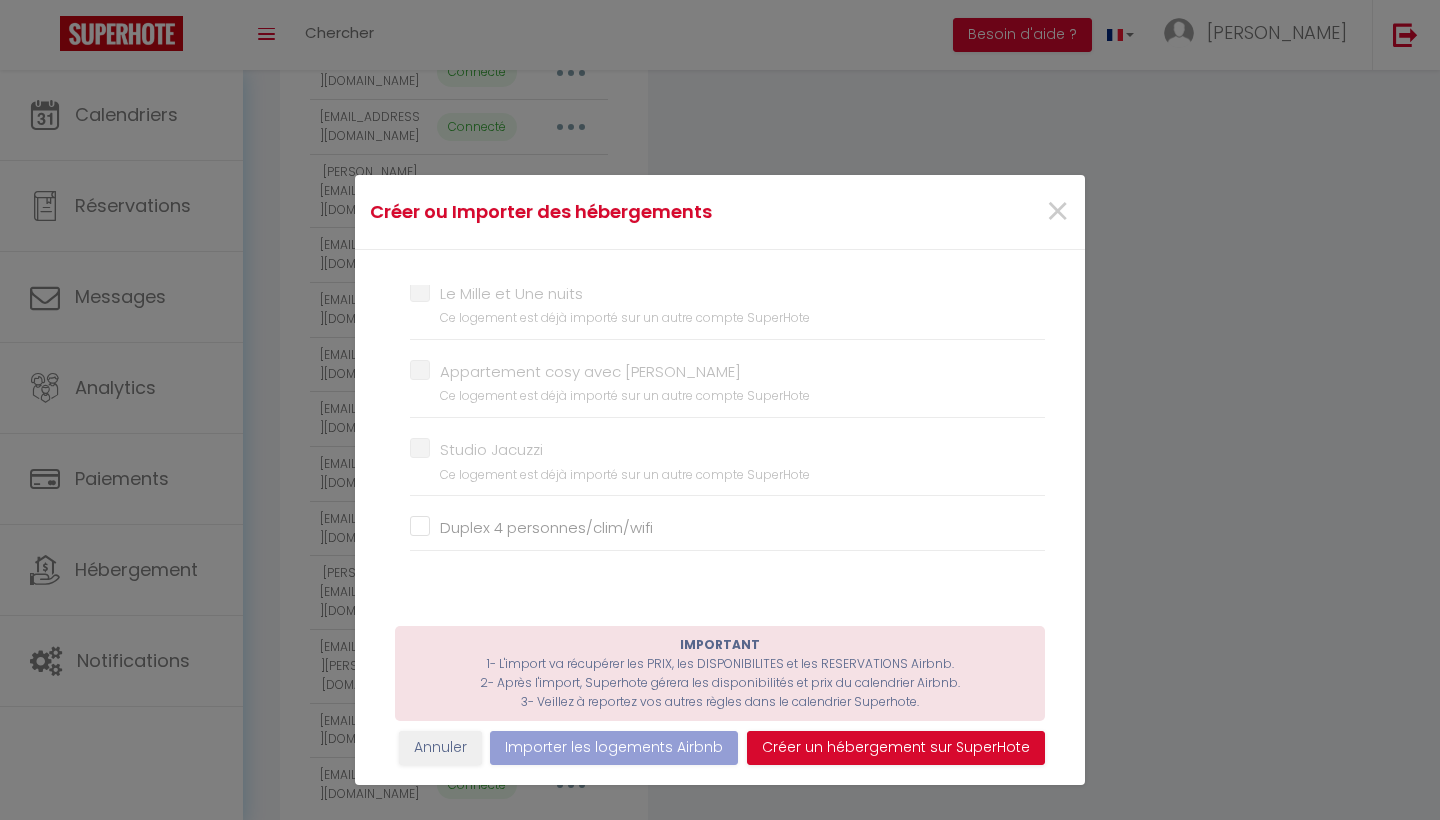 click on "Duplex 4 personnes/clim/wifi" at bounding box center (727, 528) 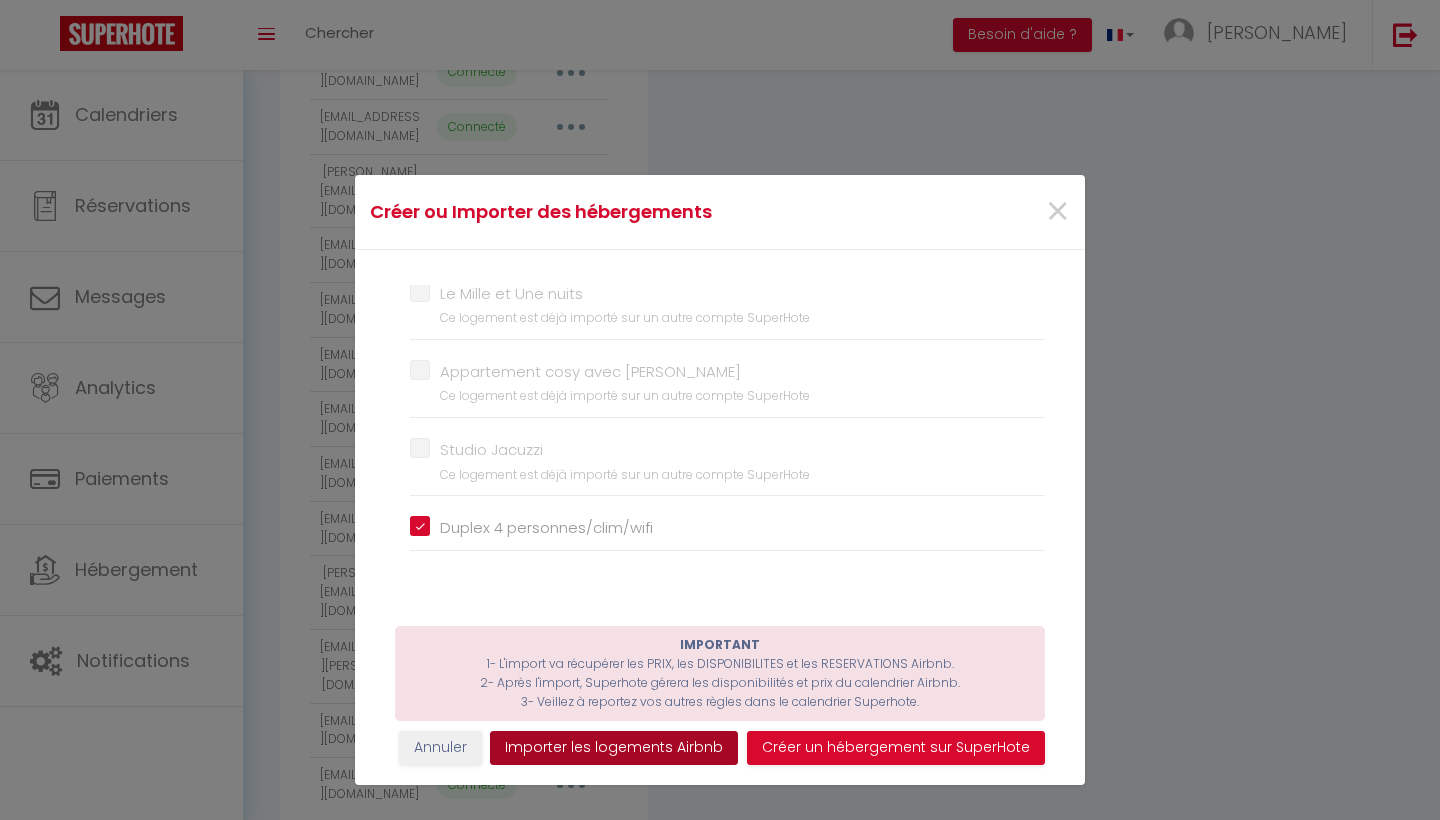 click on "Importer les logements Airbnb" at bounding box center (614, 748) 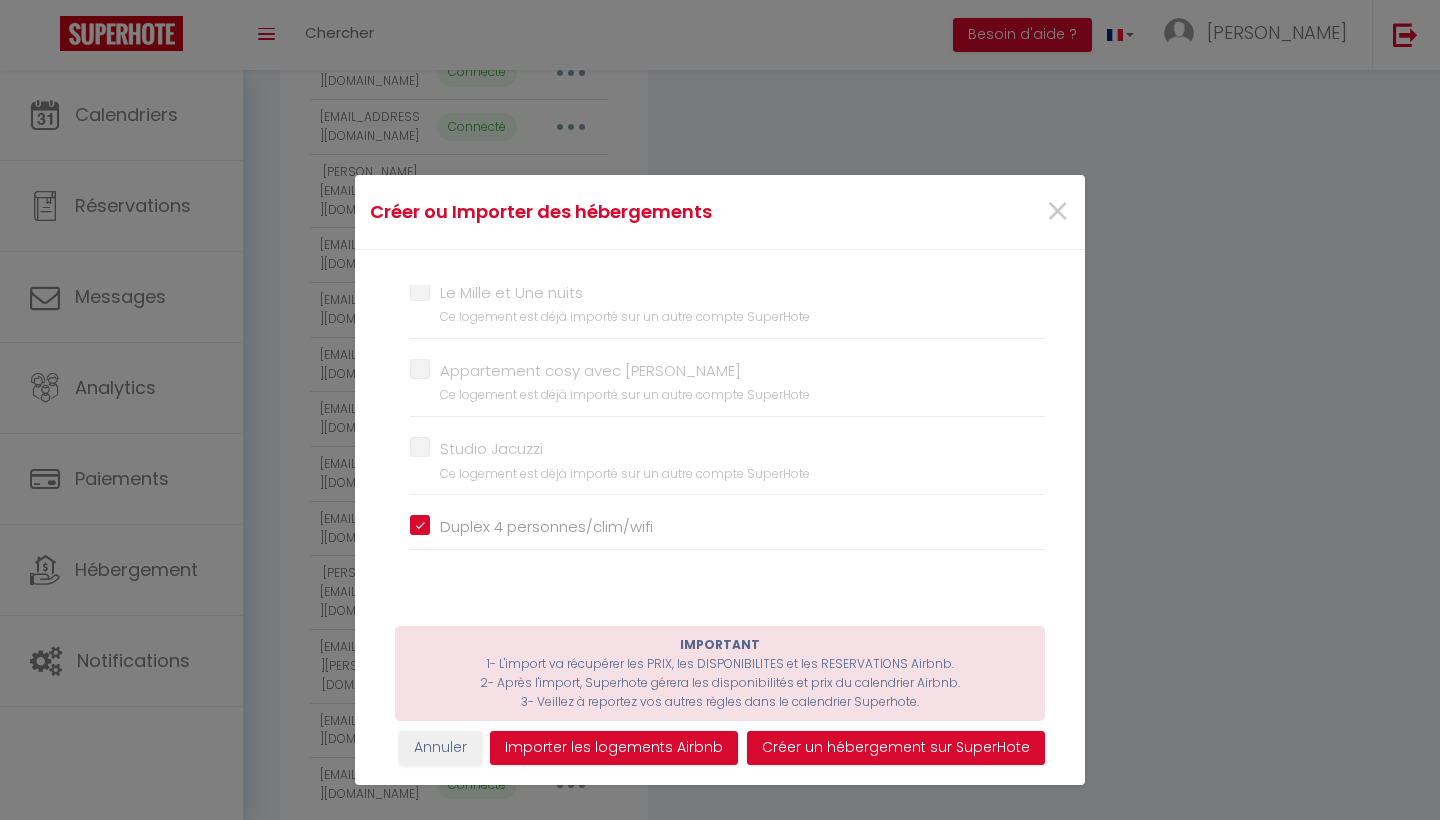 scroll, scrollTop: 166, scrollLeft: 0, axis: vertical 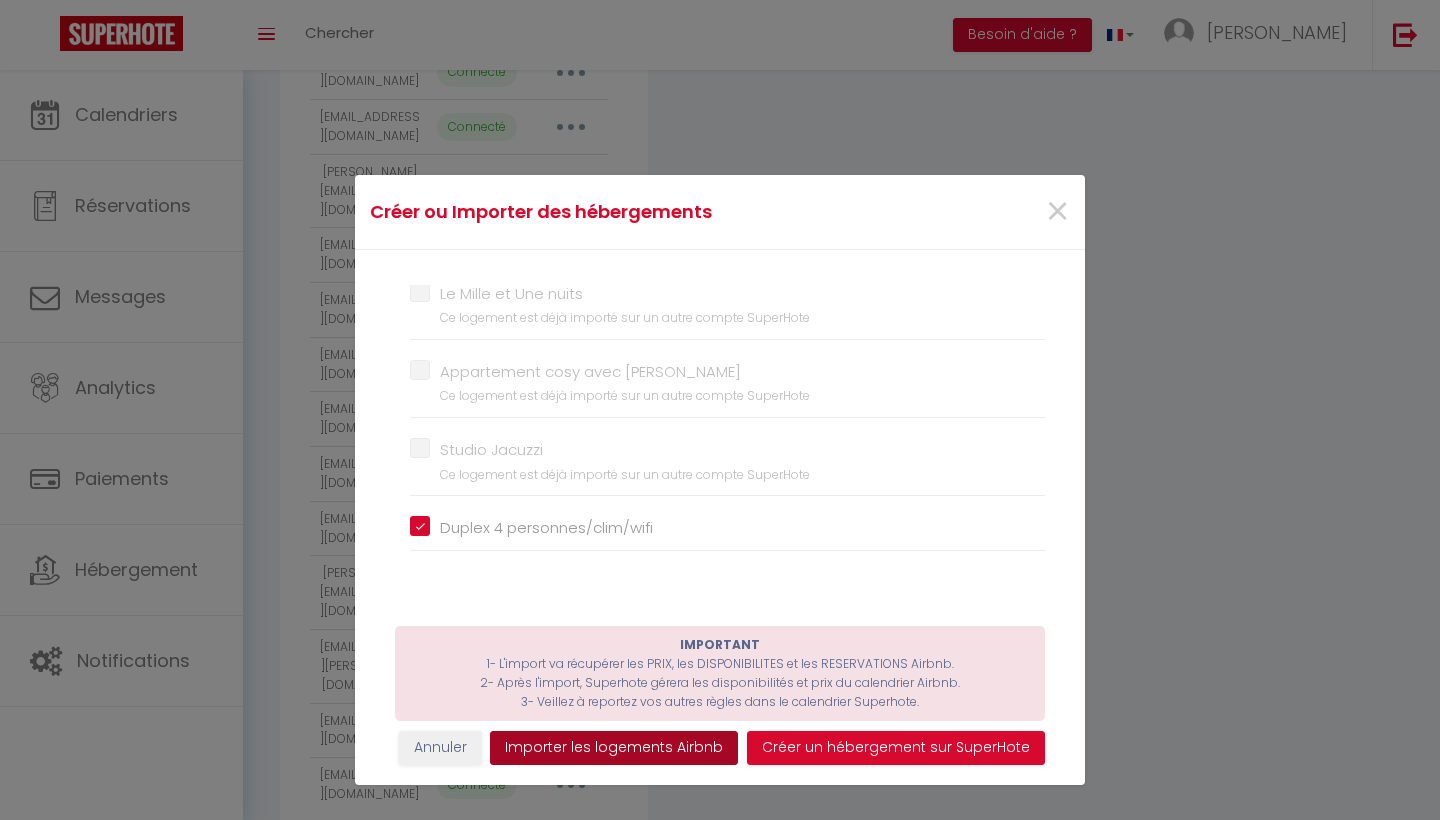 click on "Importer les logements Airbnb" at bounding box center (614, 748) 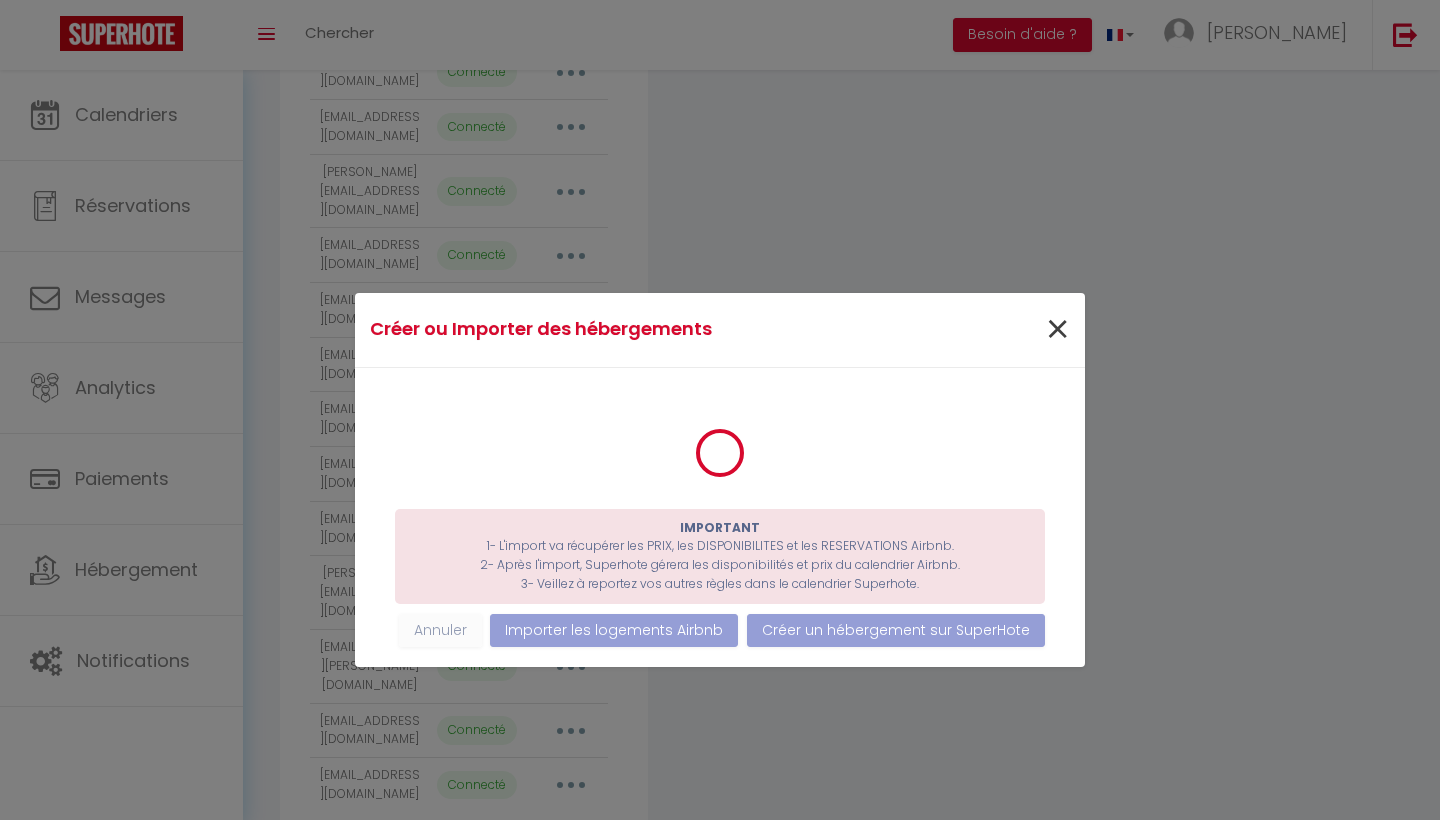 click on "×" at bounding box center [1057, 330] 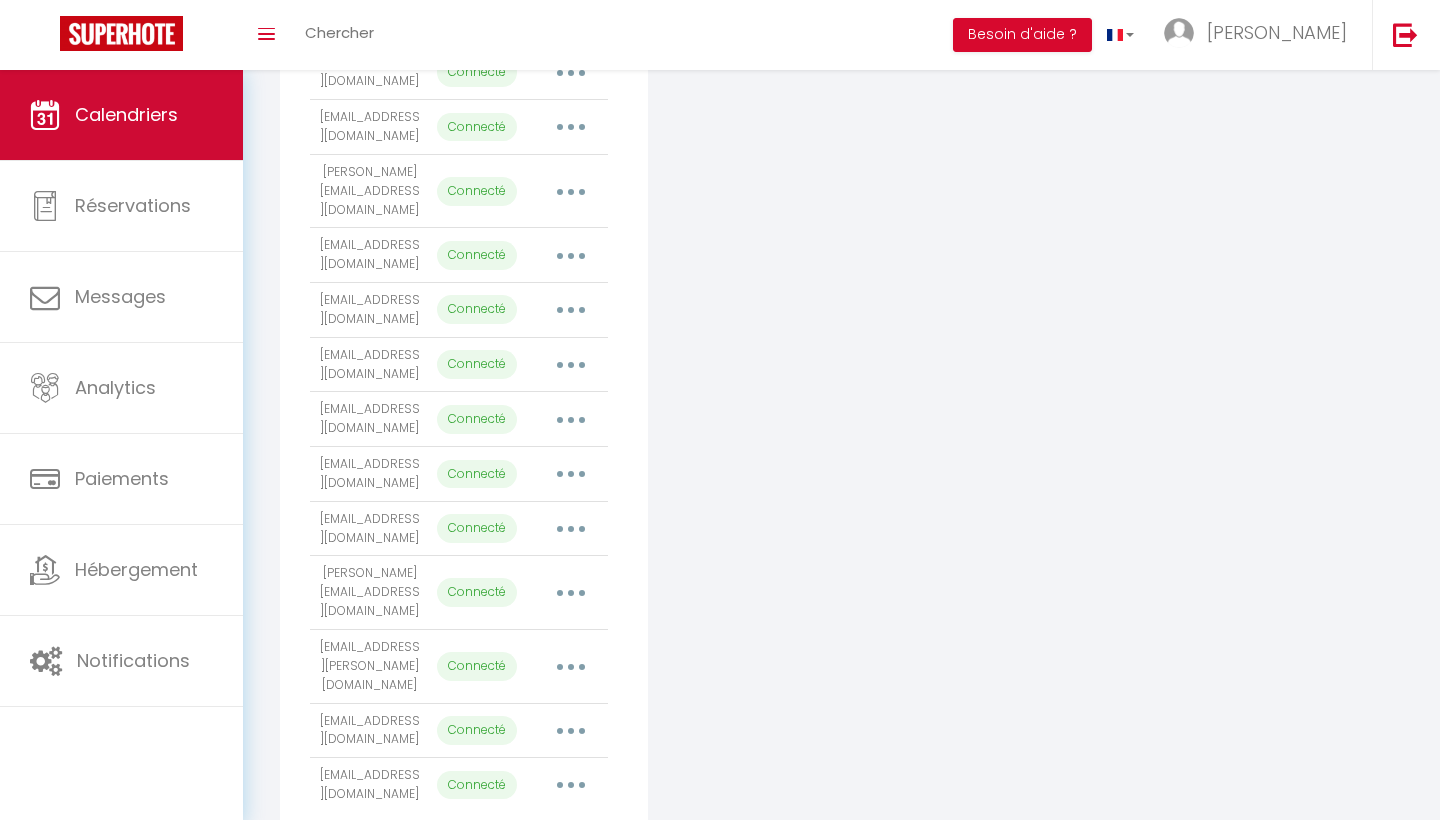 click on "Calendriers" at bounding box center (126, 114) 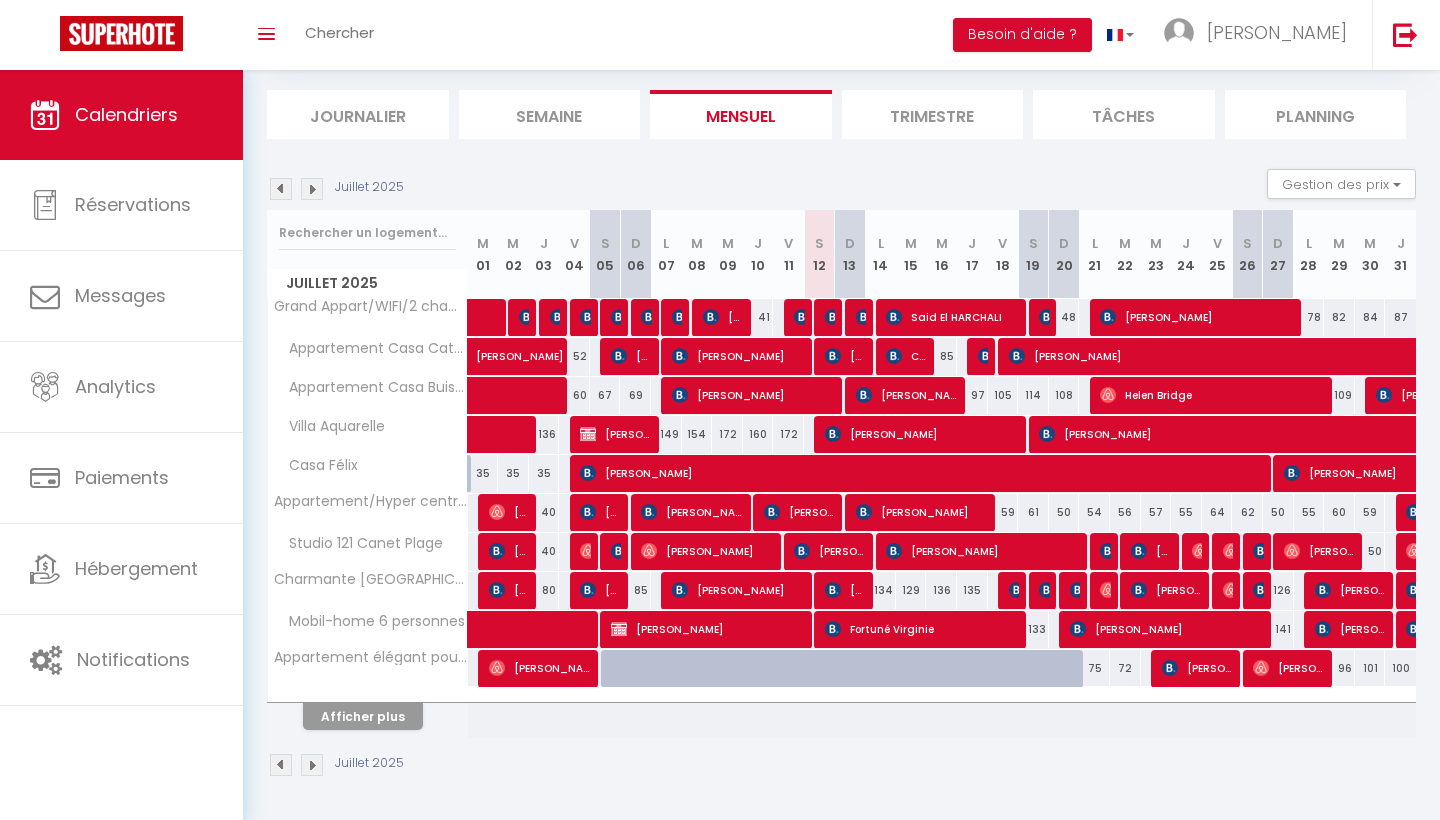 scroll, scrollTop: 117, scrollLeft: 0, axis: vertical 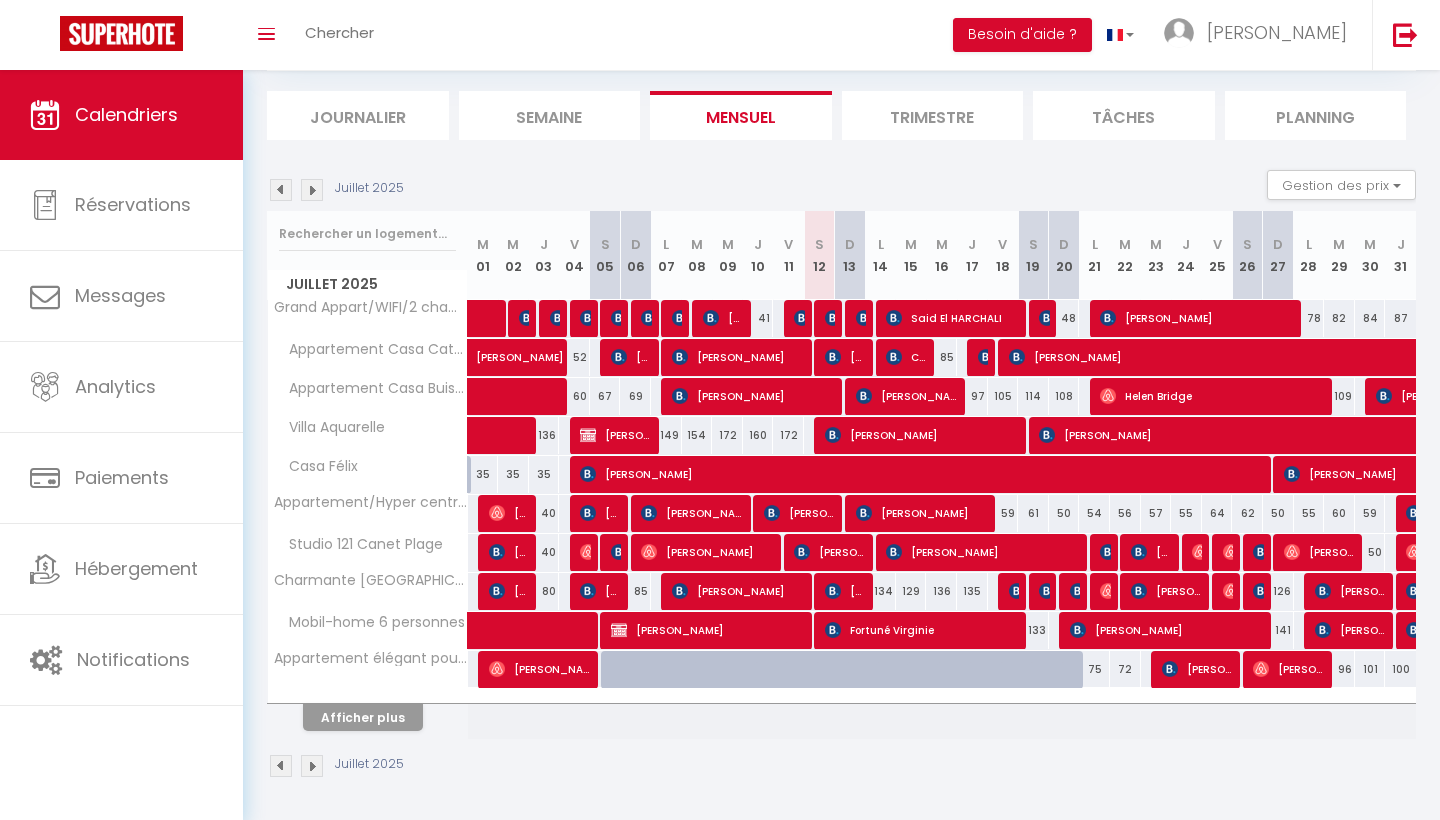 click on "Afficher plus" at bounding box center [363, 717] 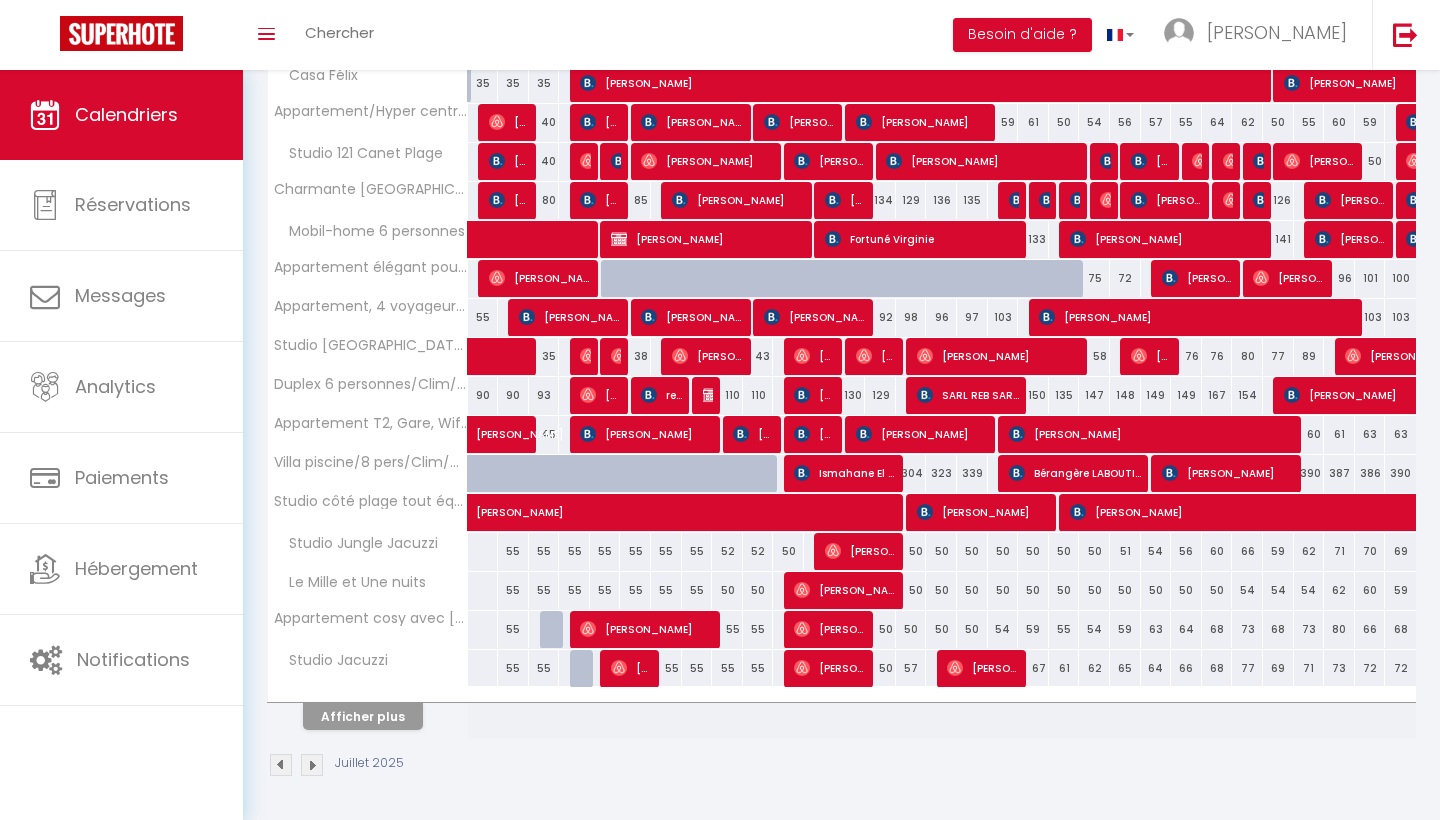 scroll, scrollTop: 507, scrollLeft: 0, axis: vertical 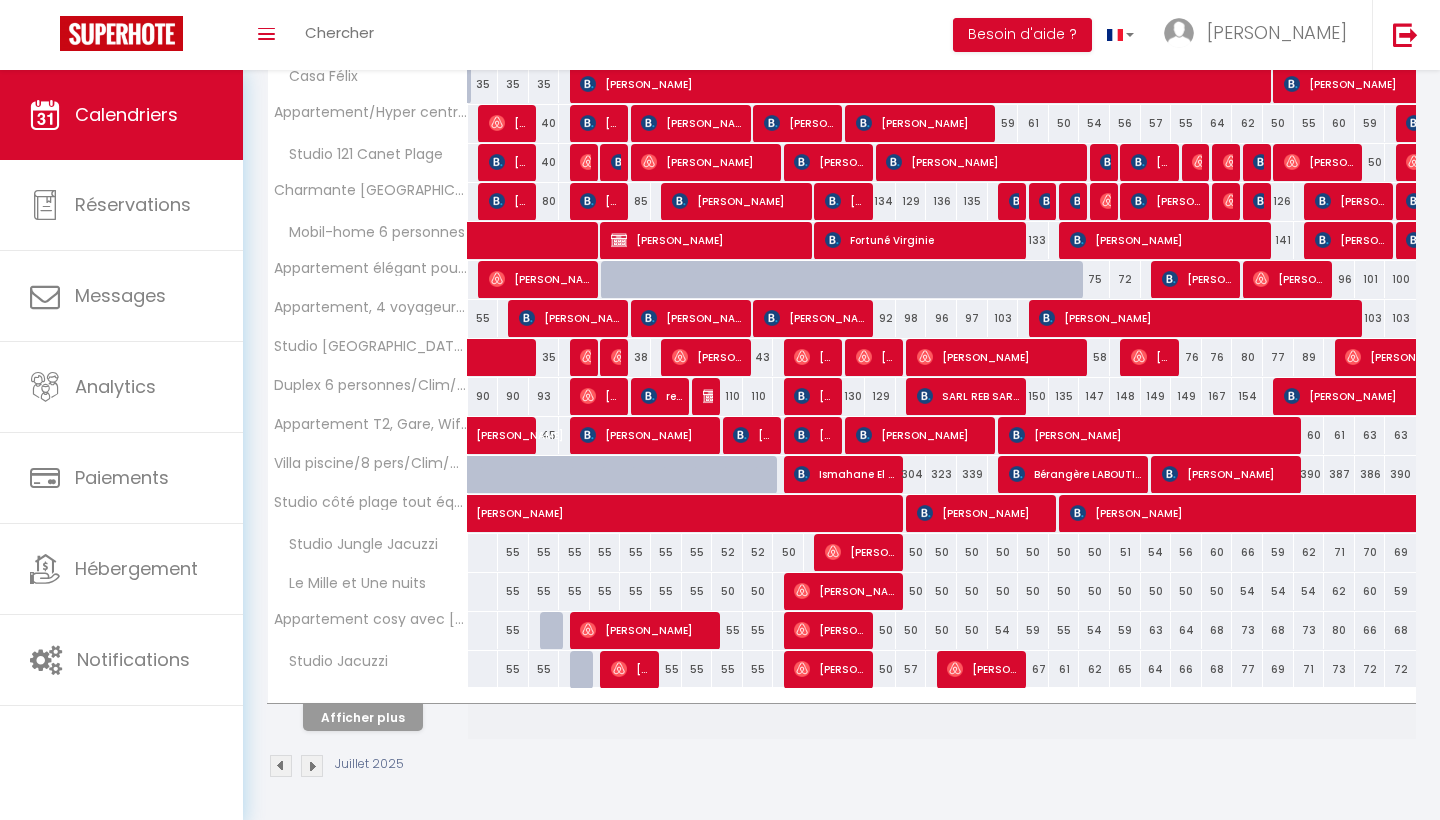 click on "Afficher plus" at bounding box center (363, 717) 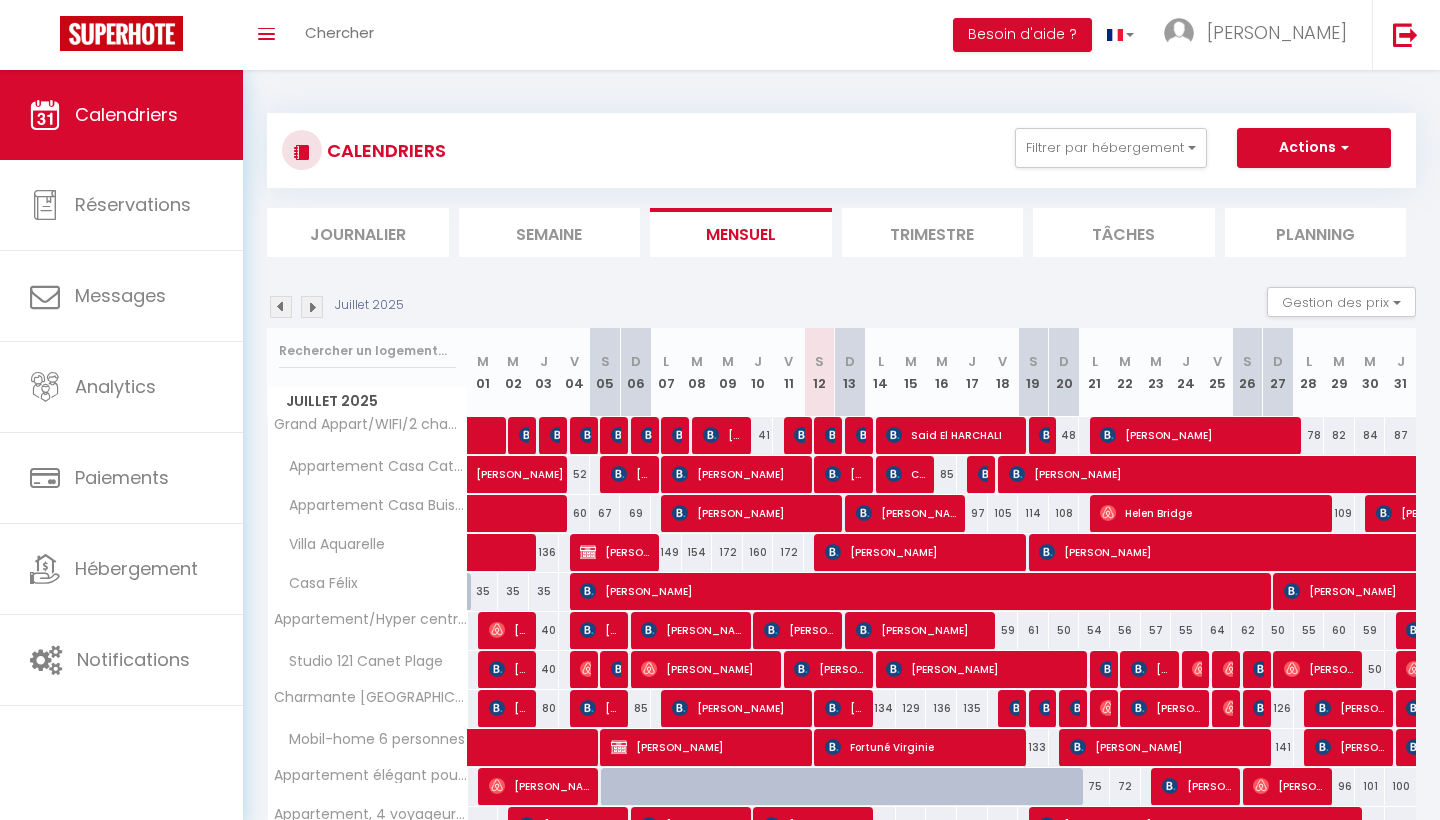 scroll, scrollTop: 0, scrollLeft: 0, axis: both 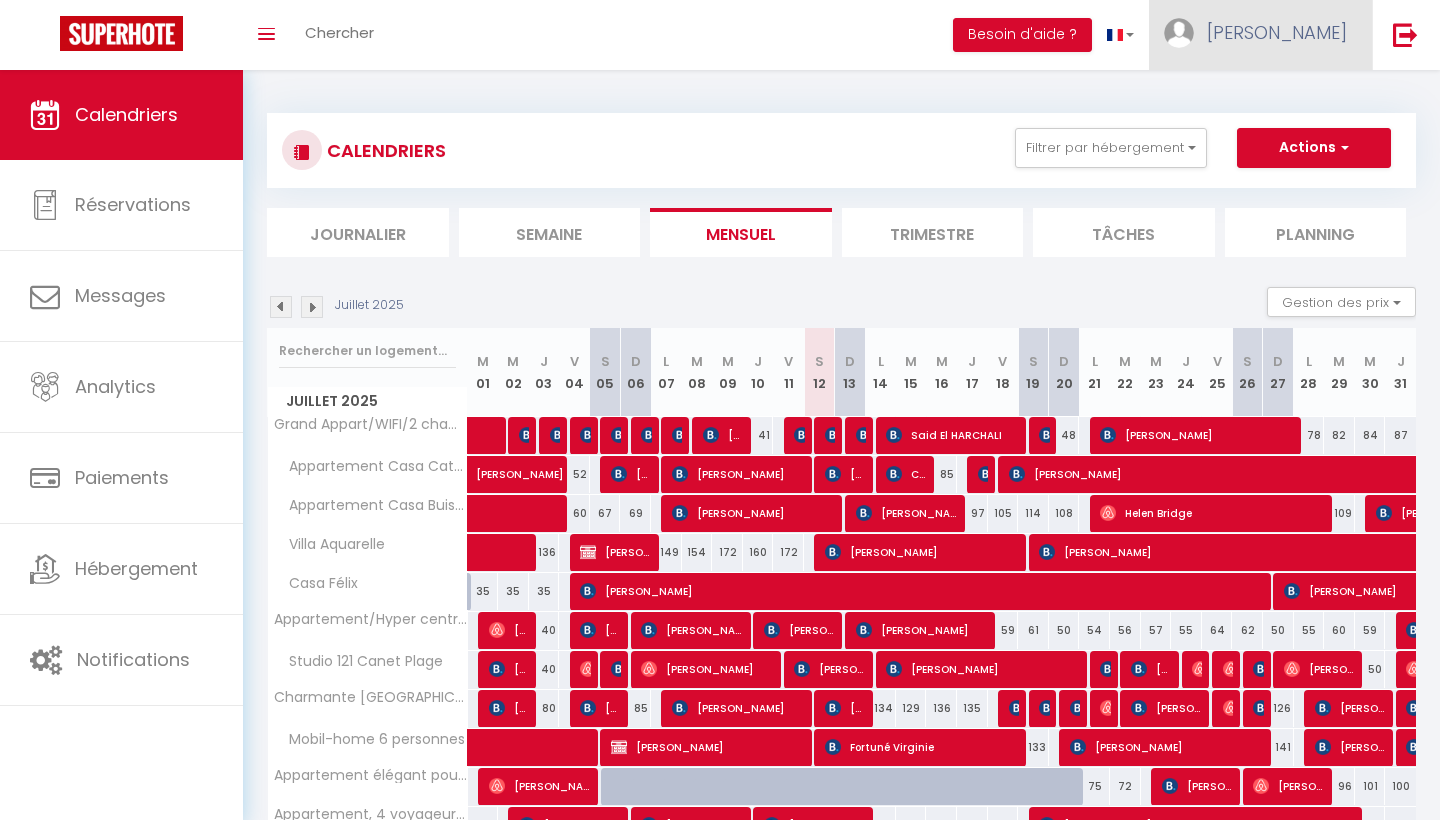 click on "[PERSON_NAME]" at bounding box center [1277, 32] 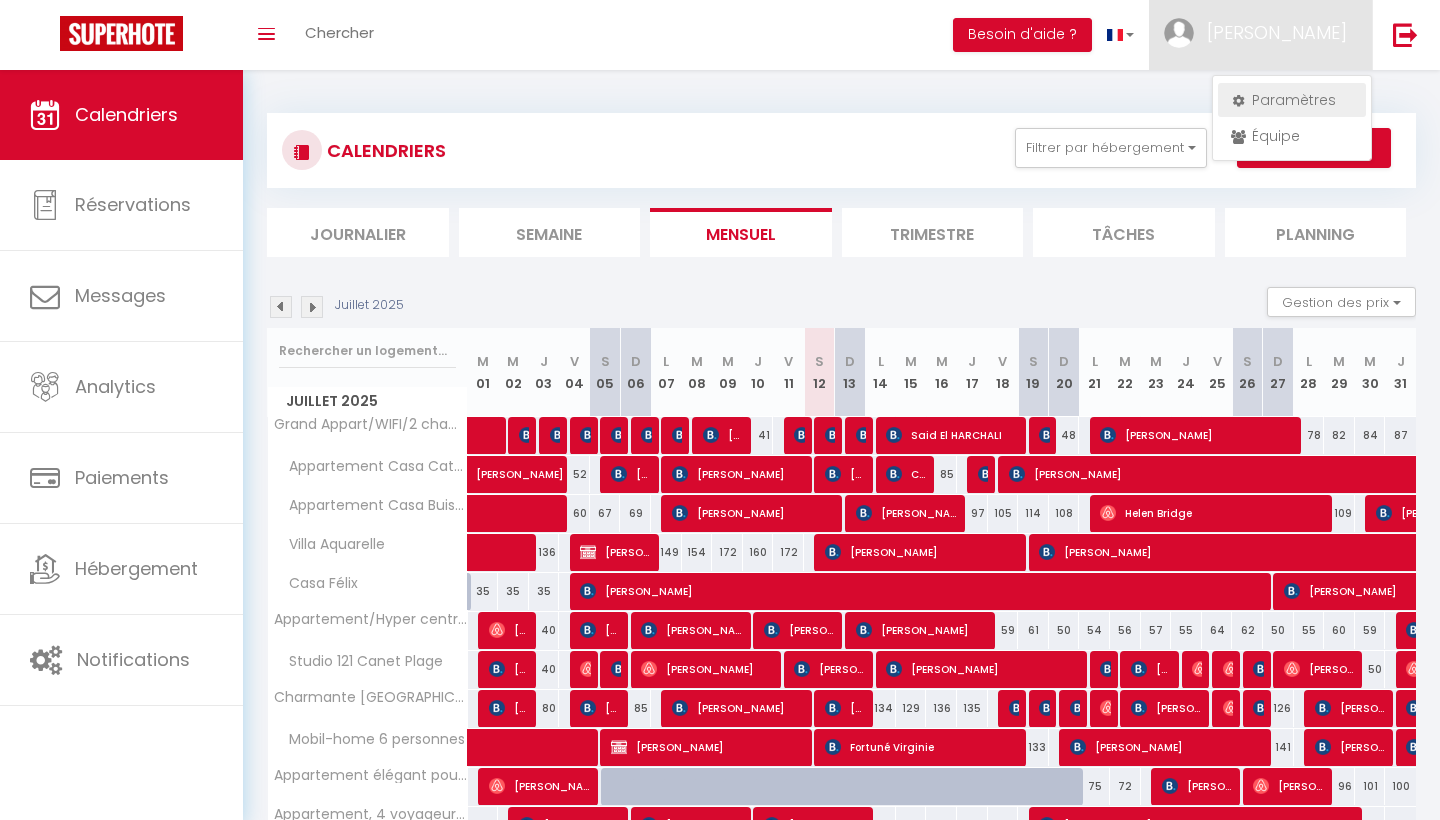 click on "Paramètres" at bounding box center (1292, 100) 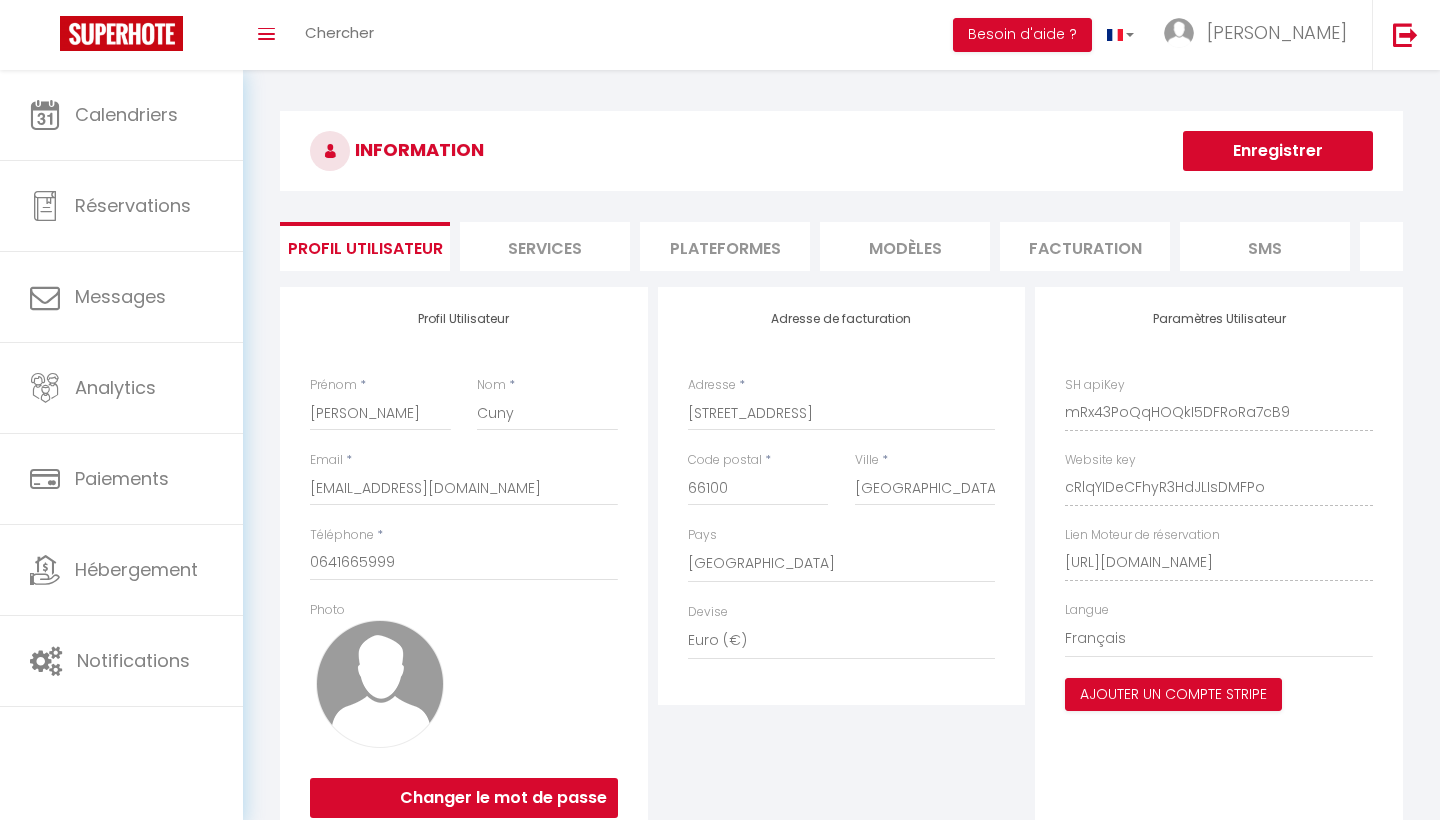 click on "Plateformes" at bounding box center [725, 246] 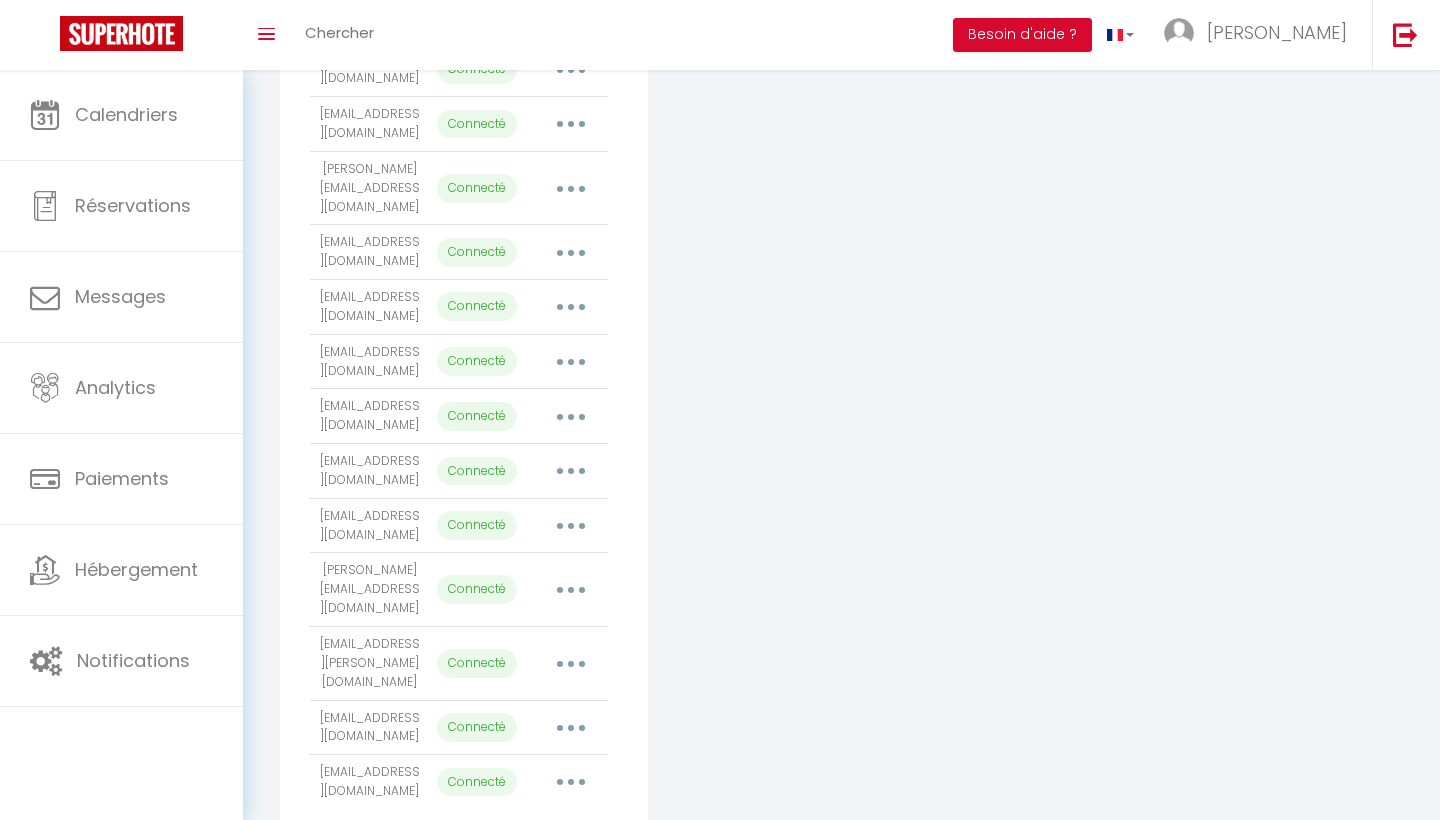 scroll, scrollTop: 793, scrollLeft: 0, axis: vertical 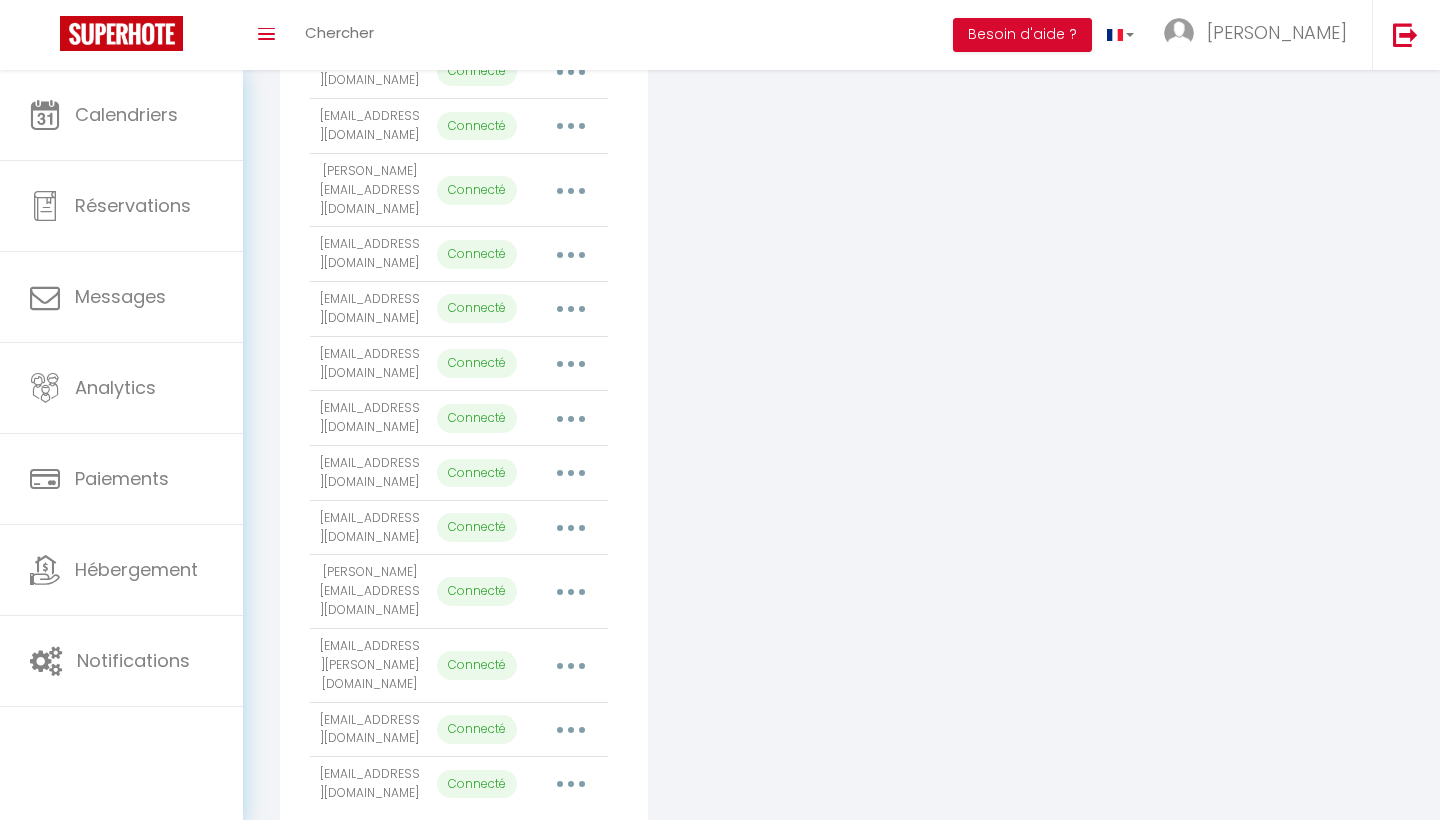 click at bounding box center [571, 730] 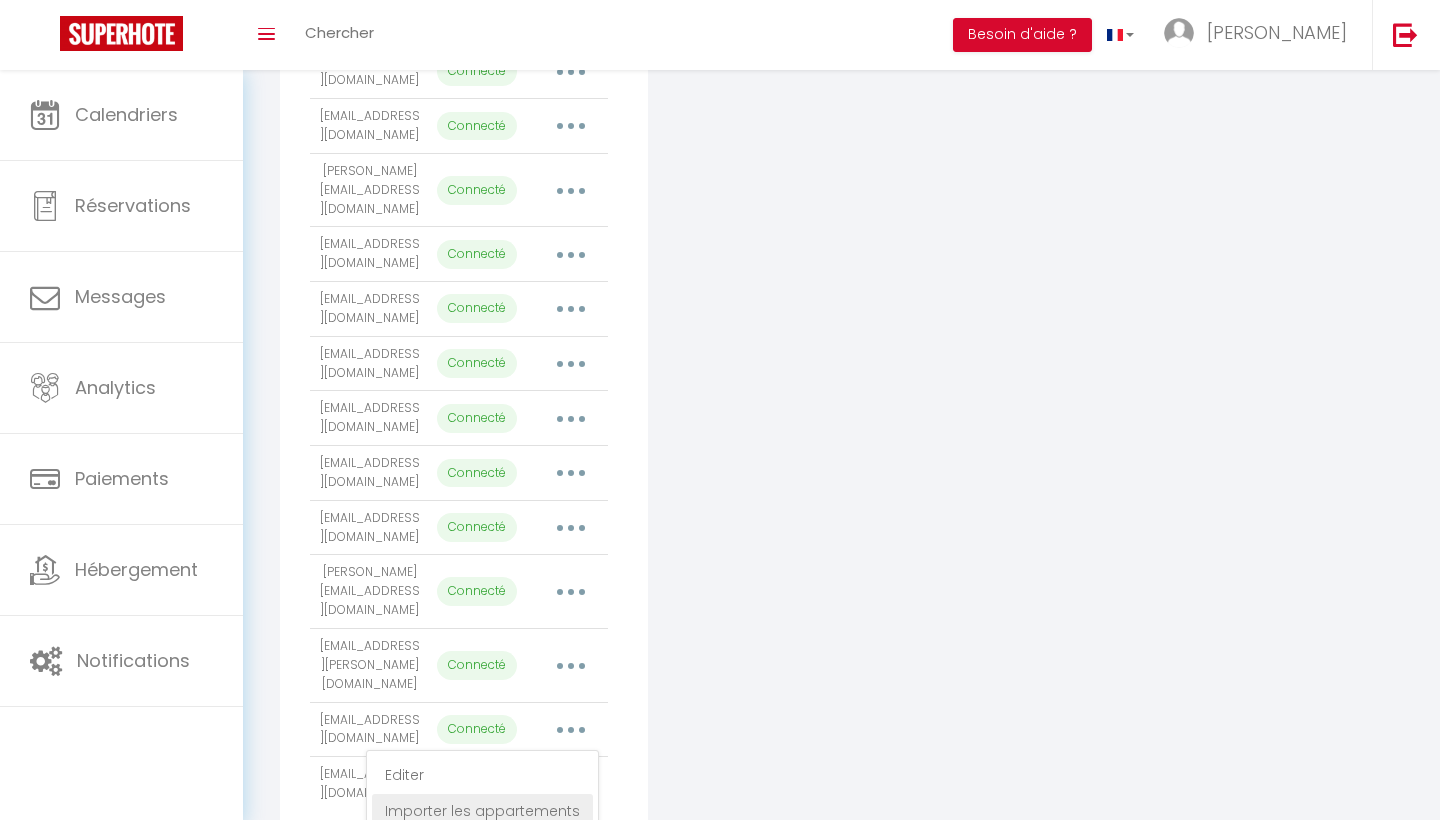 click on "Importer les appartements" at bounding box center [482, 811] 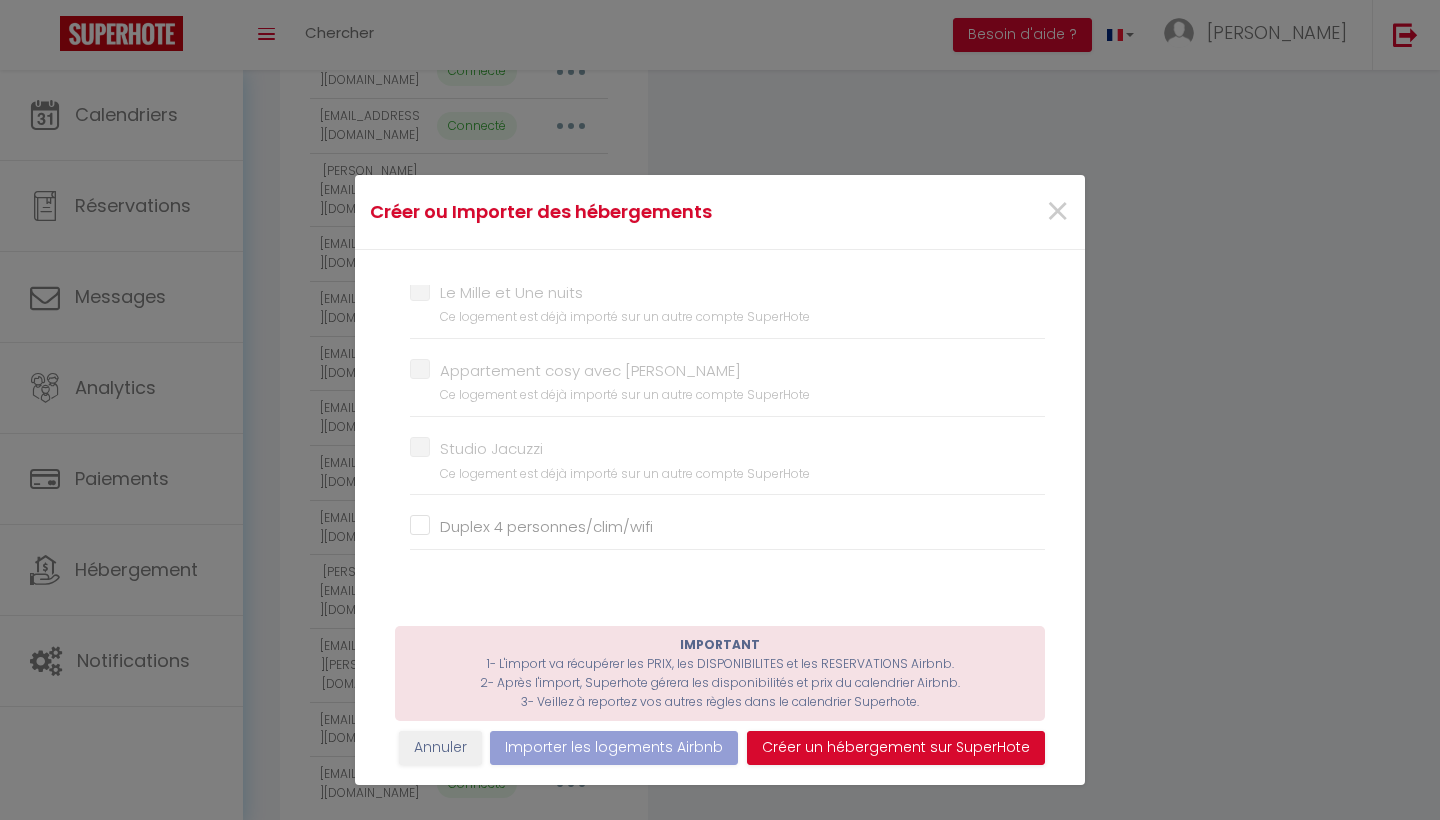 scroll, scrollTop: 166, scrollLeft: 0, axis: vertical 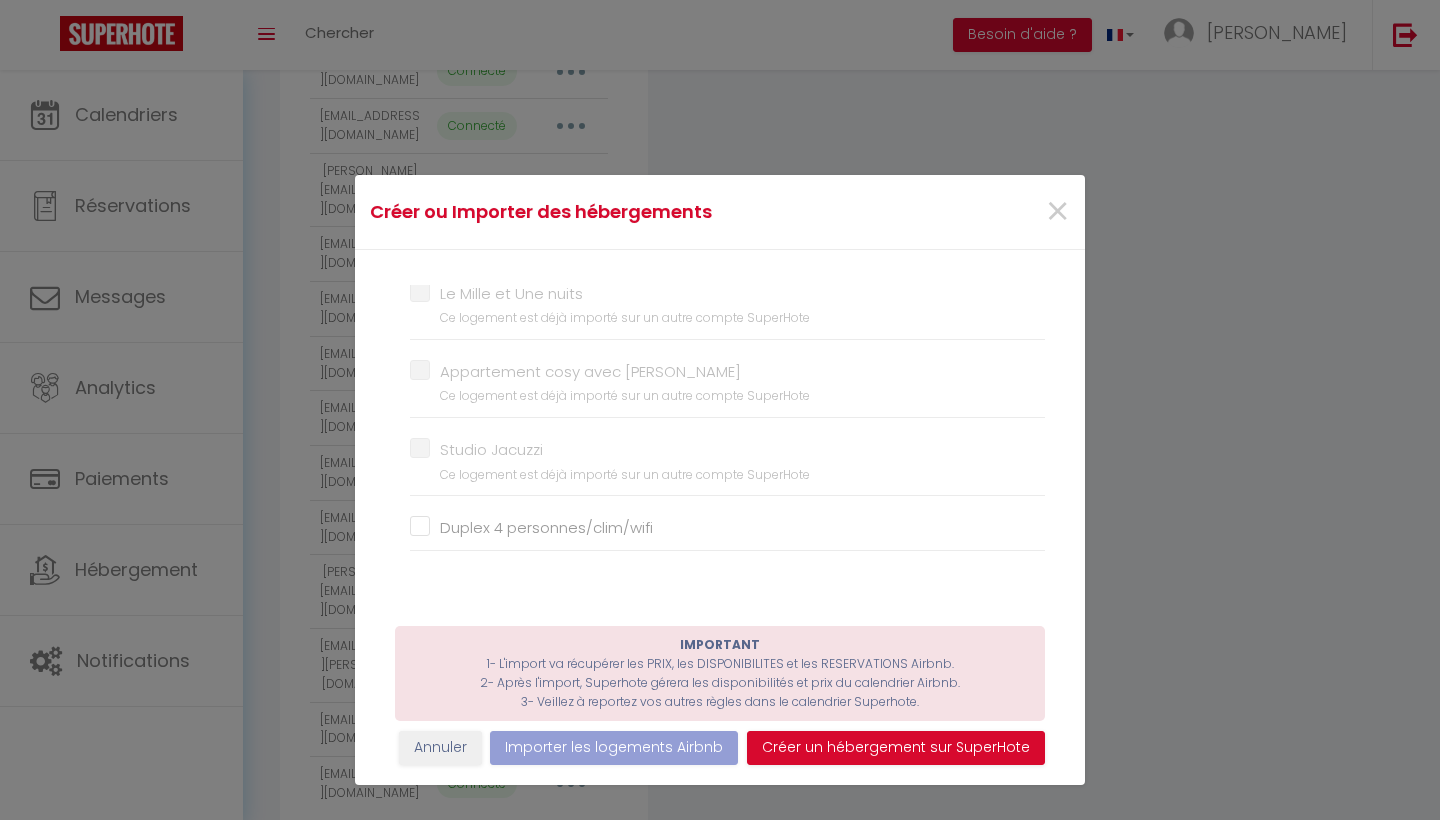 click on "Duplex 4 personnes/clim/wifi" at bounding box center (727, 528) 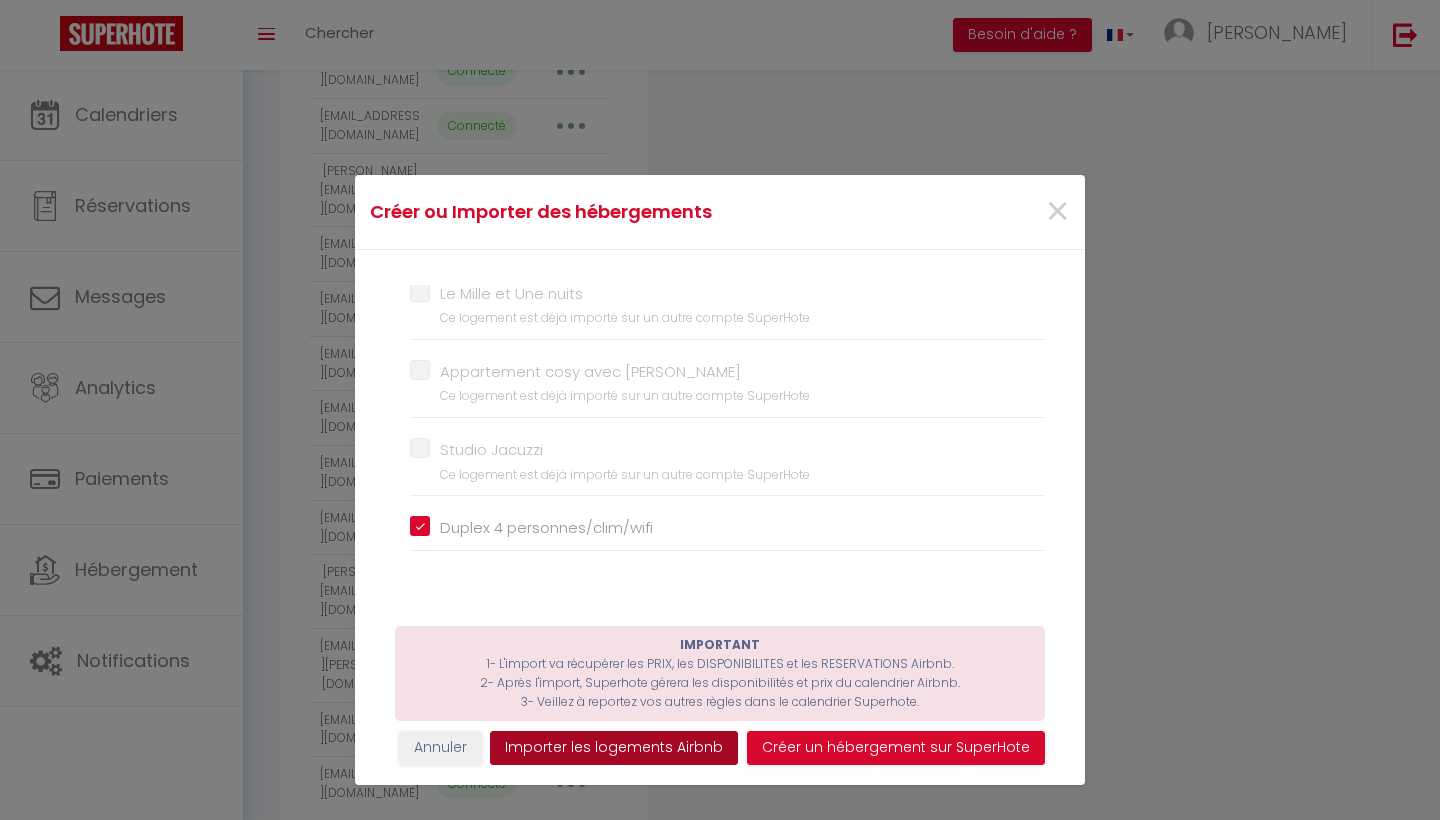 click on "Importer les logements Airbnb" at bounding box center (614, 748) 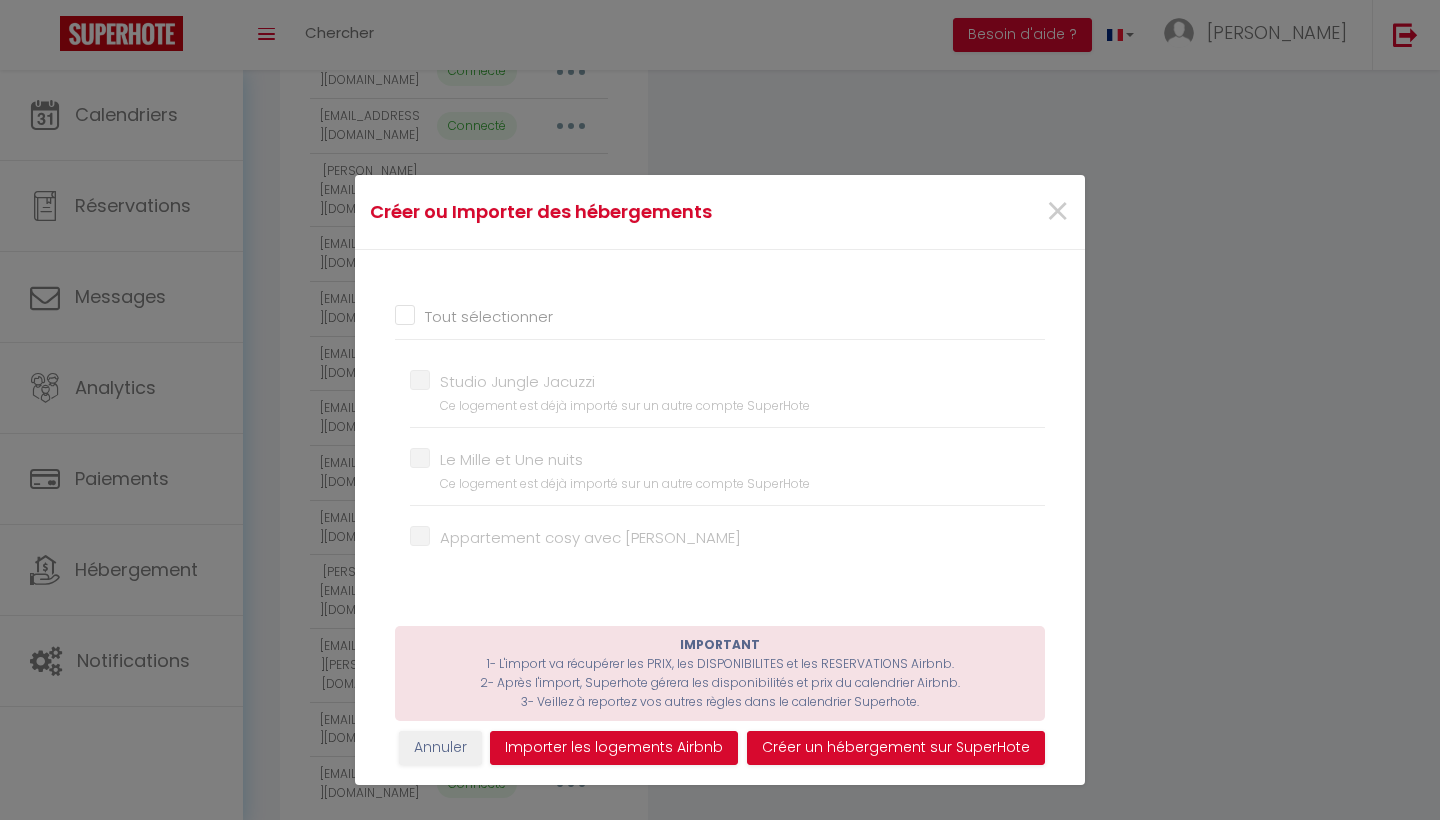 click on "Tout sélectionner" at bounding box center (720, 317) 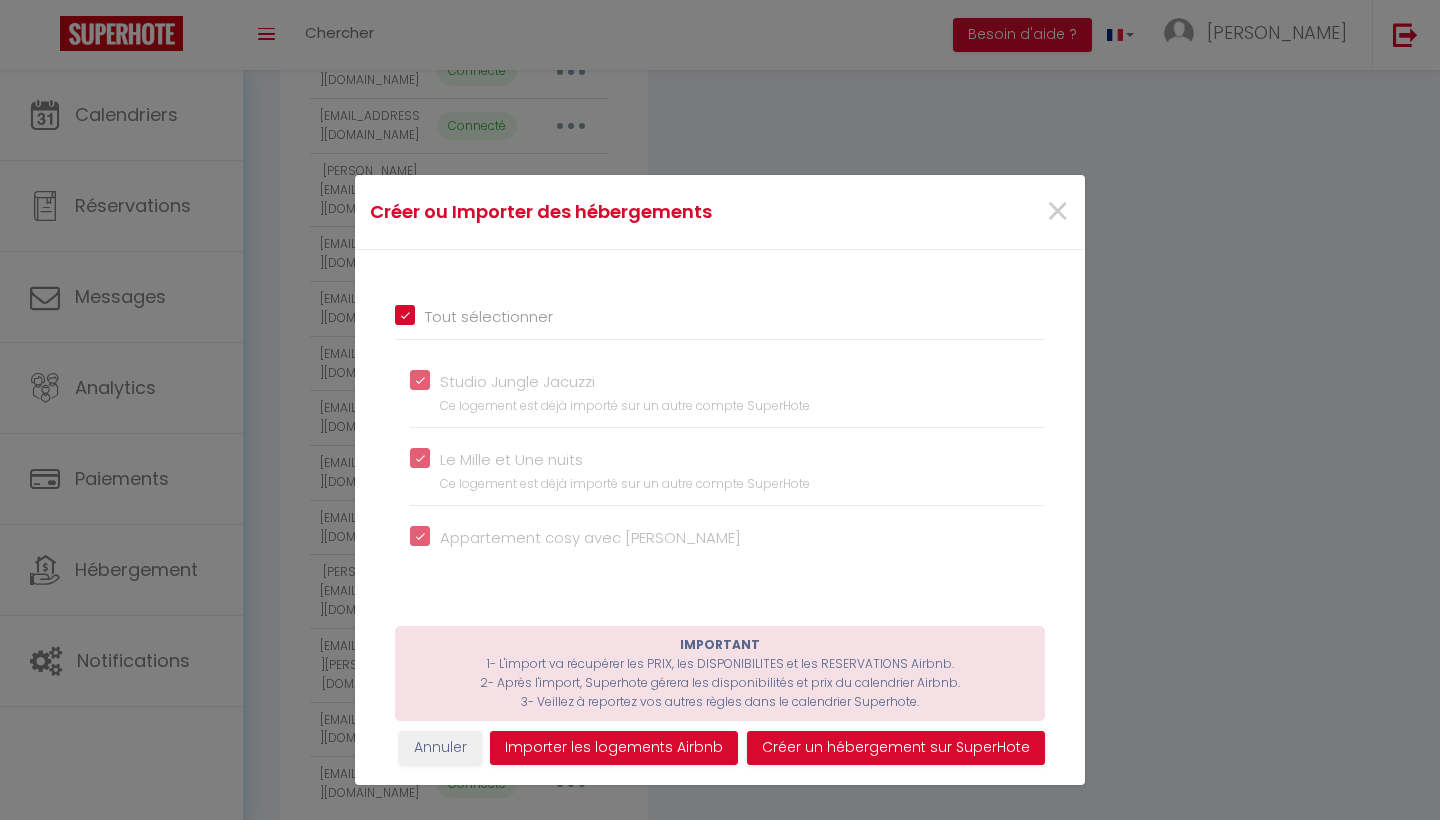 checkbox on "true" 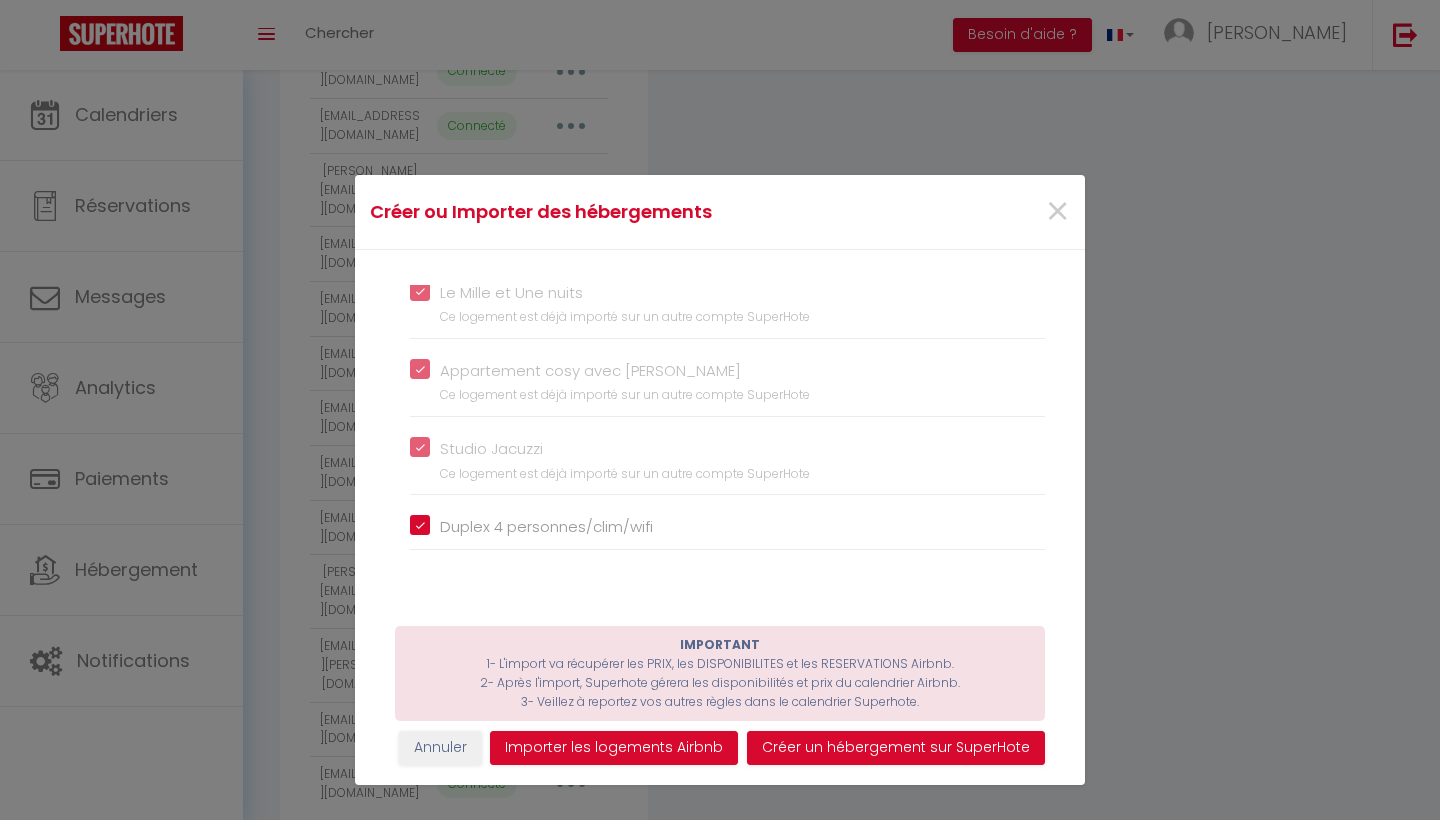 scroll, scrollTop: 166, scrollLeft: 0, axis: vertical 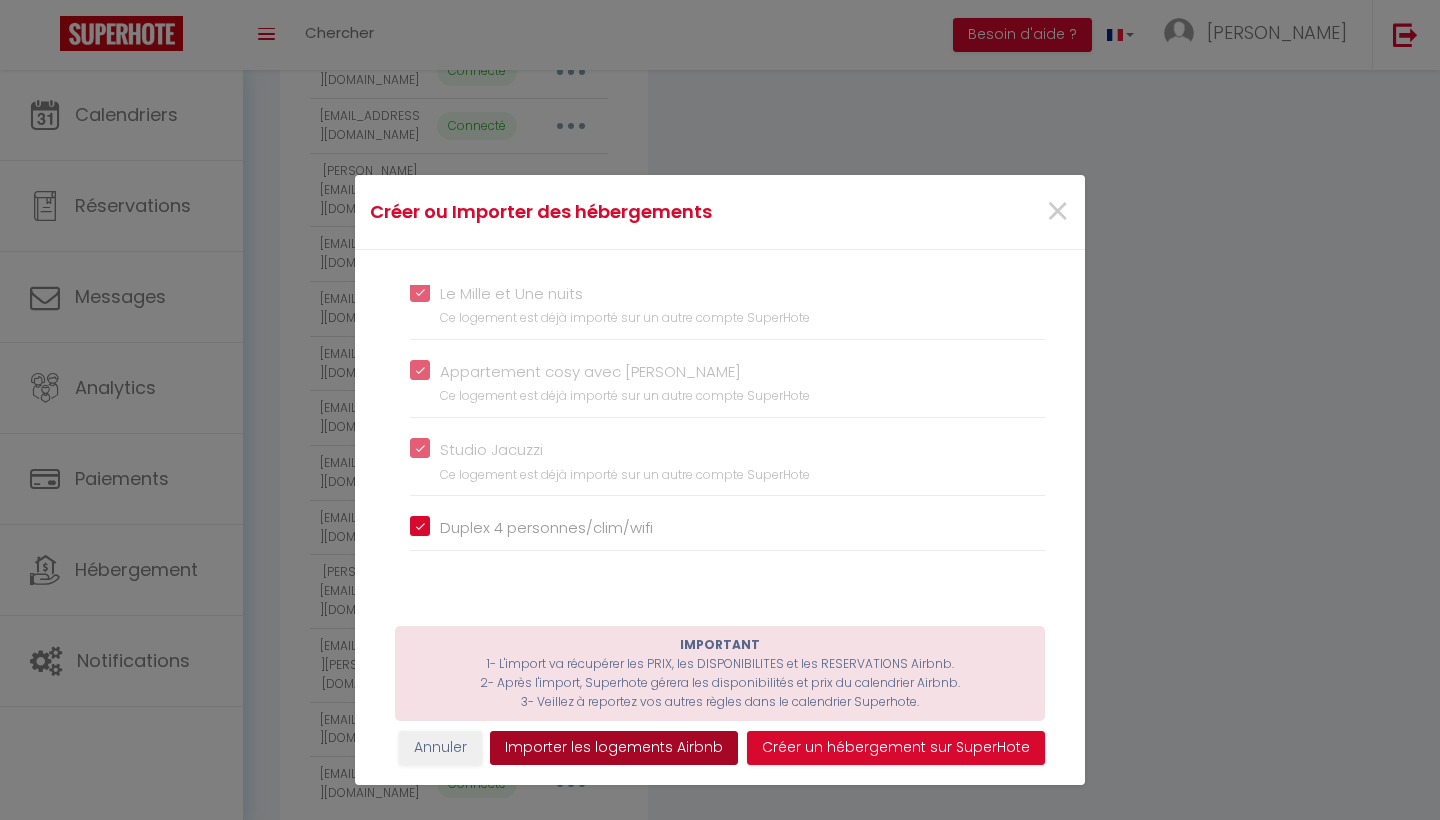 click on "Importer les logements Airbnb" at bounding box center (614, 748) 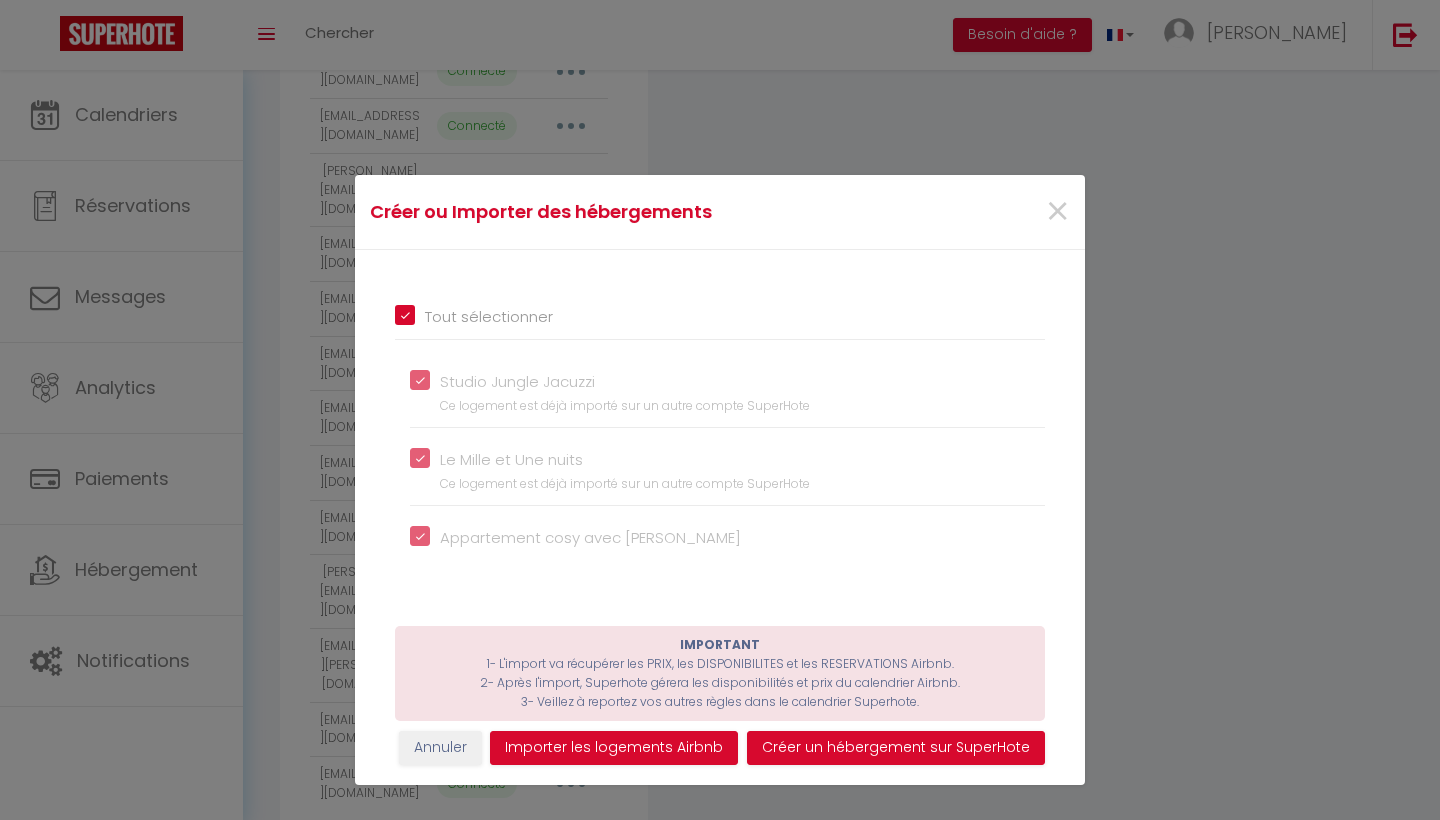scroll, scrollTop: 0, scrollLeft: 0, axis: both 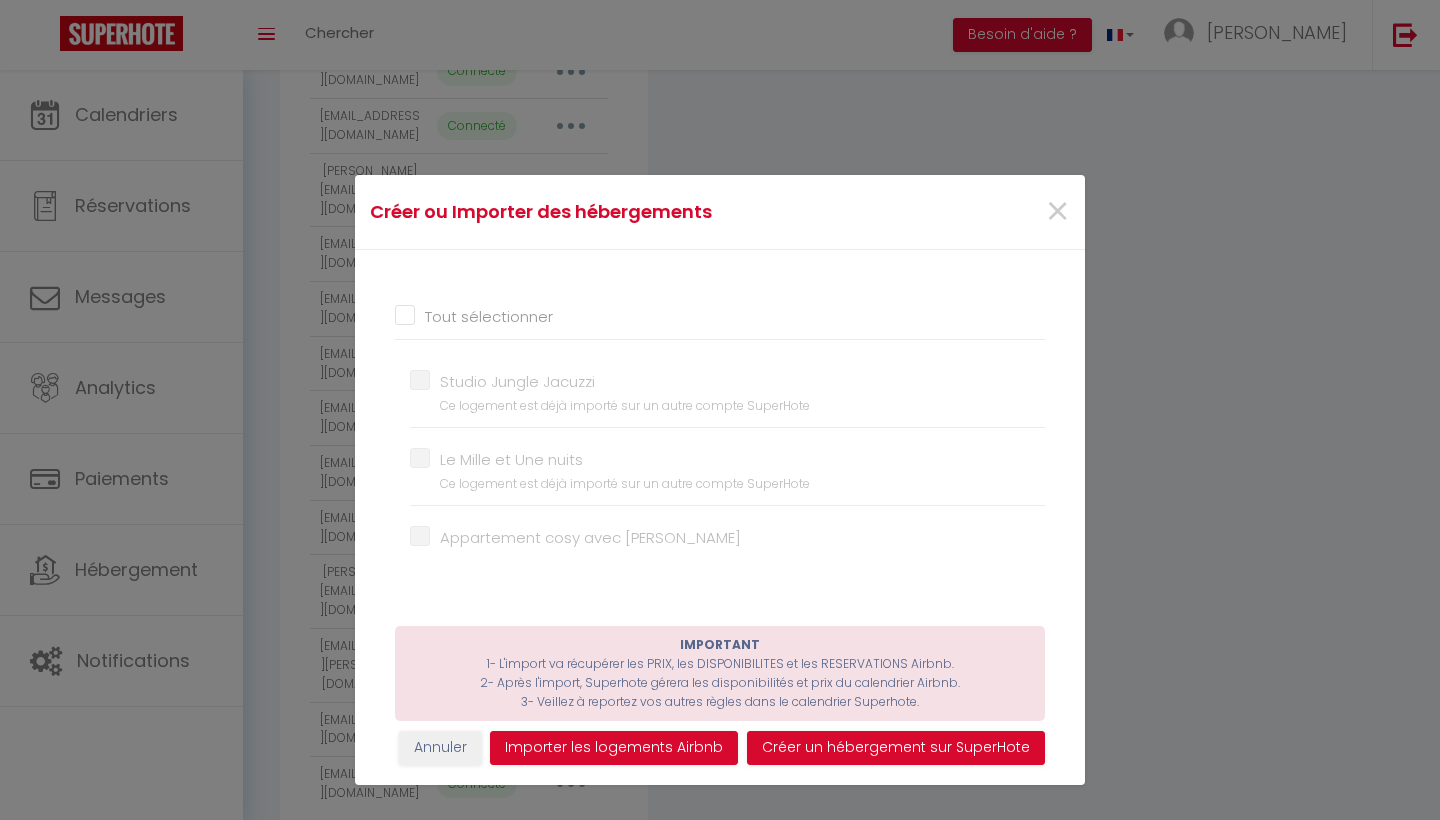 checkbox on "false" 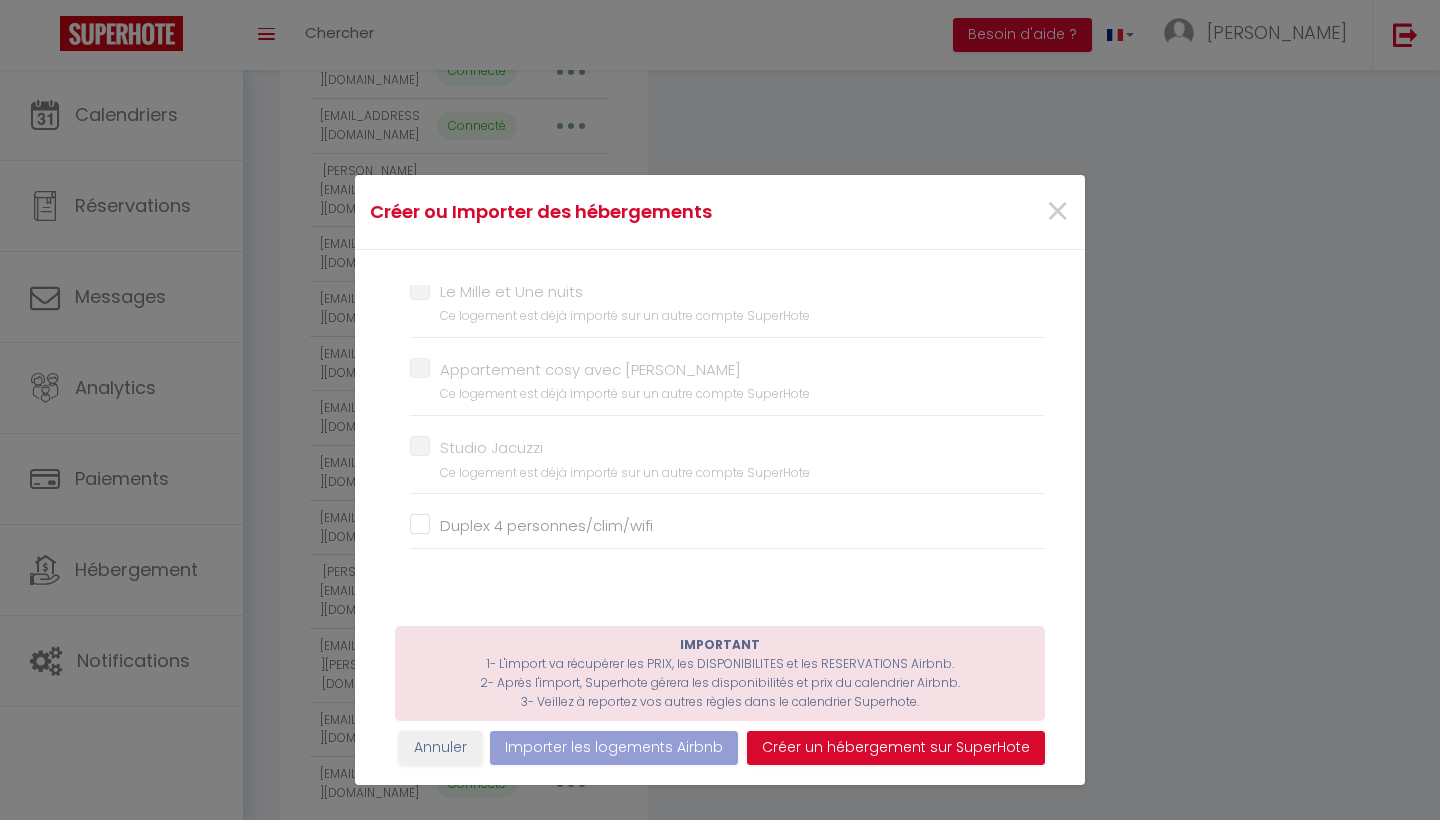 scroll, scrollTop: 166, scrollLeft: 0, axis: vertical 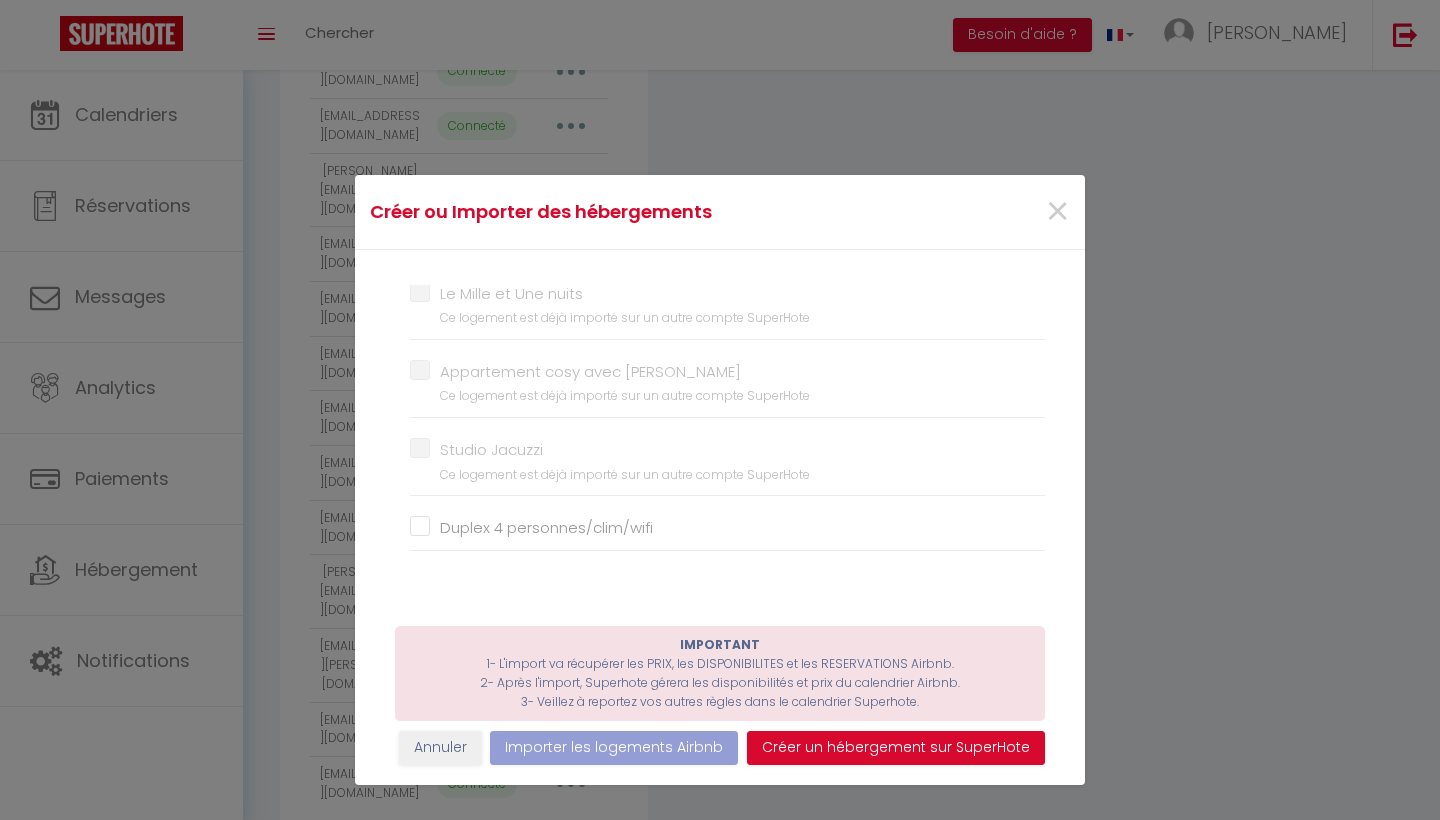 click on "Duplex 4 personnes/clim/wifi" at bounding box center (727, 528) 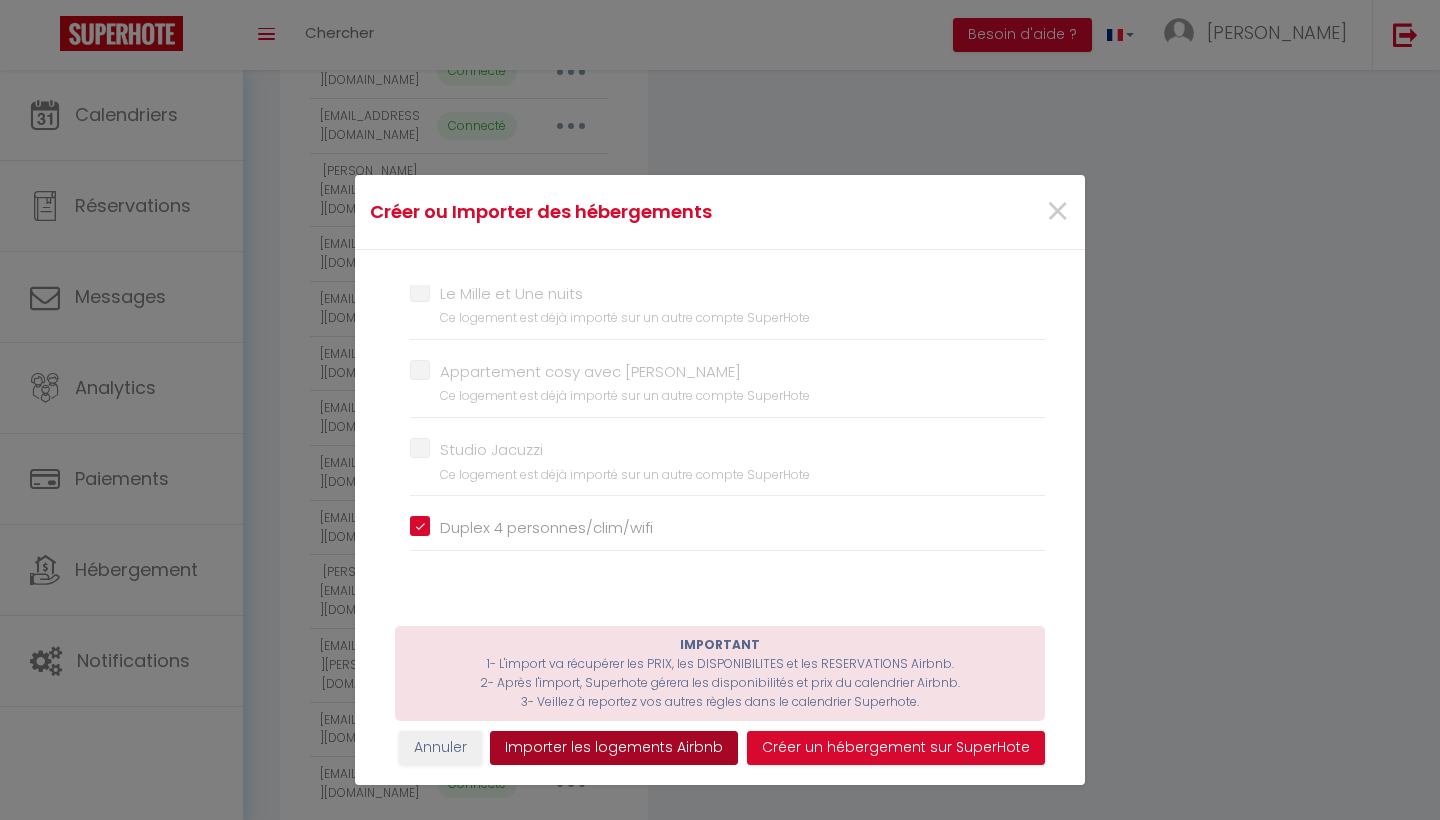 click on "Importer les logements Airbnb" at bounding box center (614, 748) 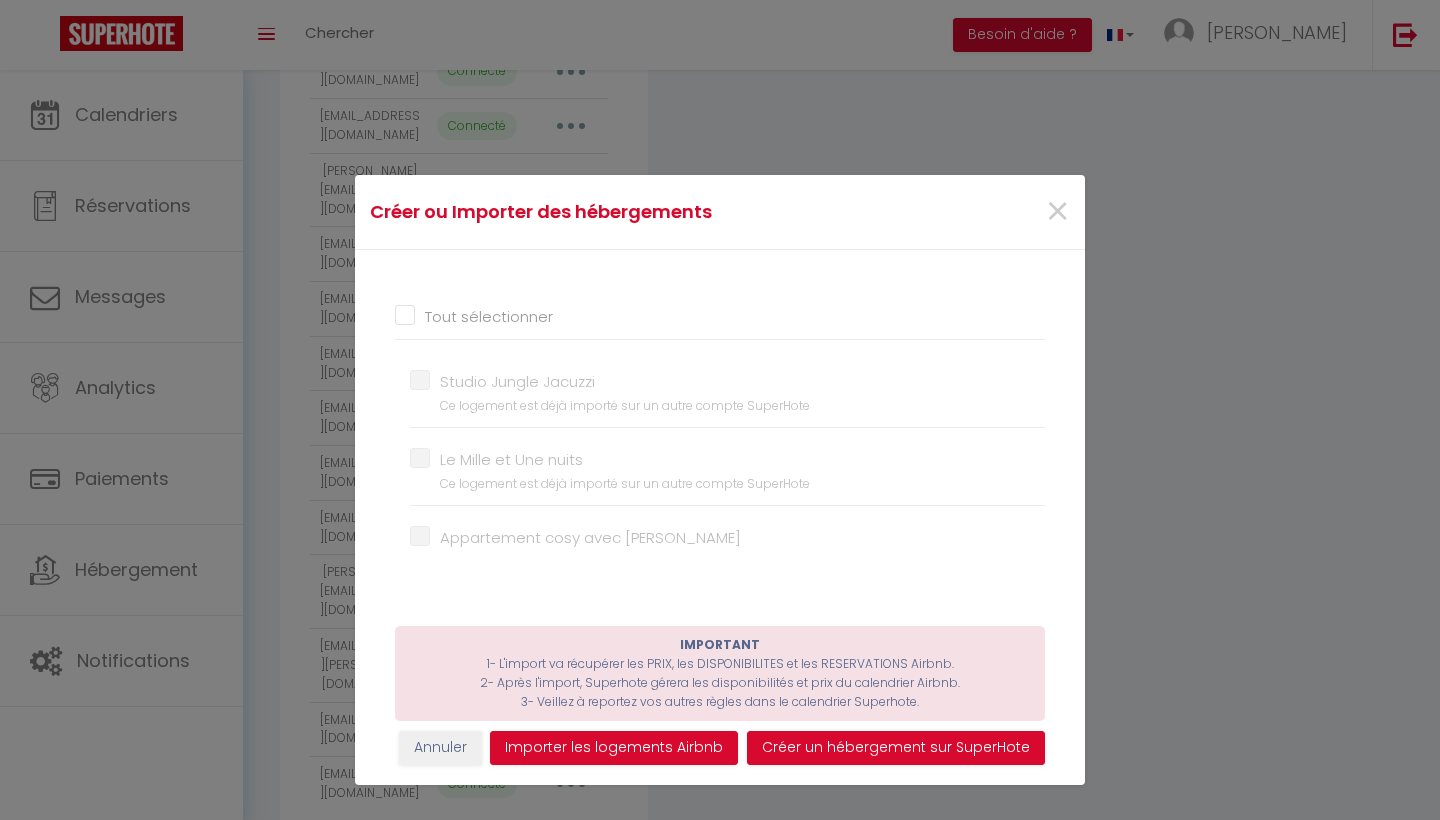 scroll, scrollTop: -2, scrollLeft: 0, axis: vertical 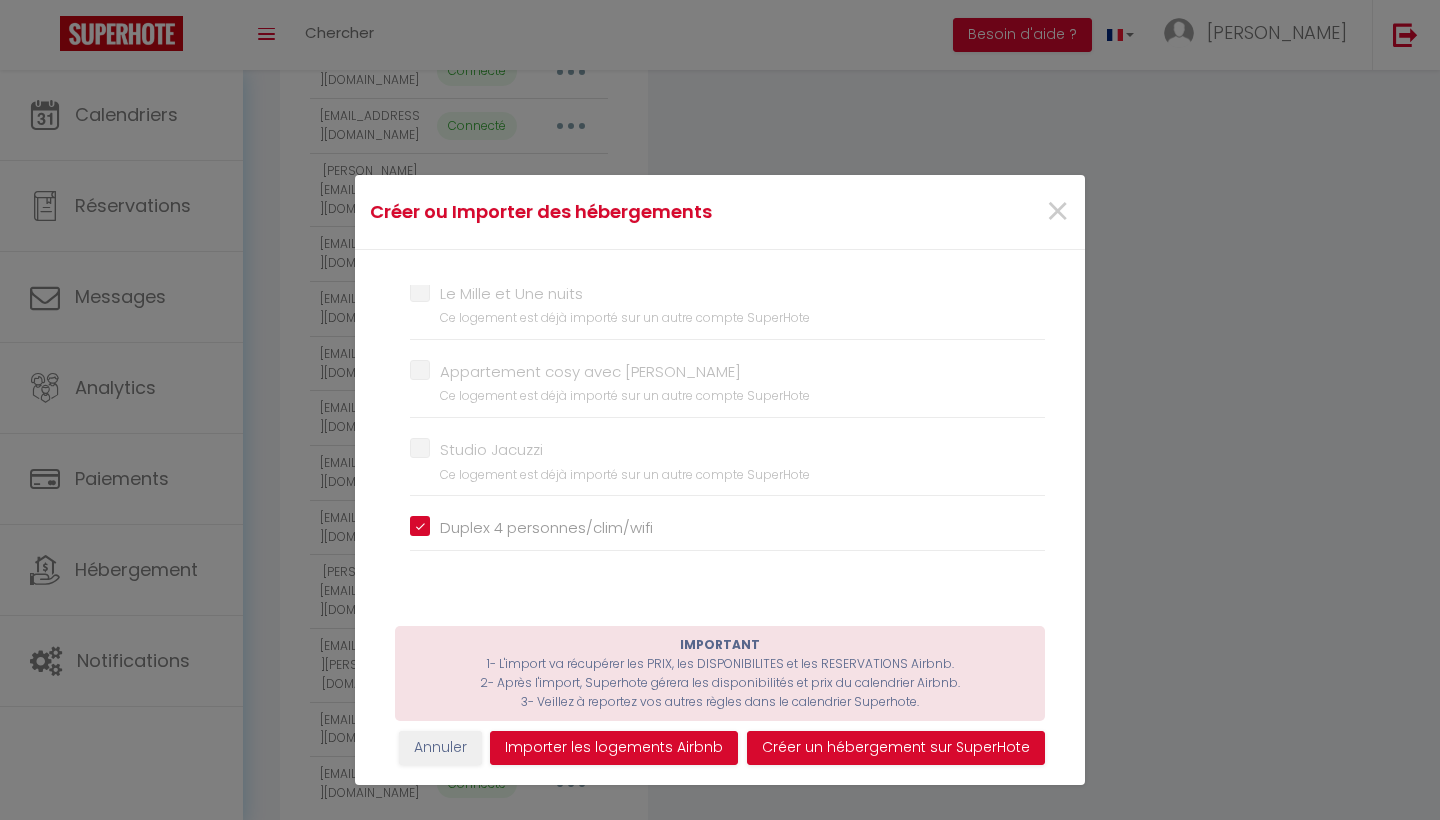 click on "Duplex 4 personnes/clim/wifi" at bounding box center [727, 528] 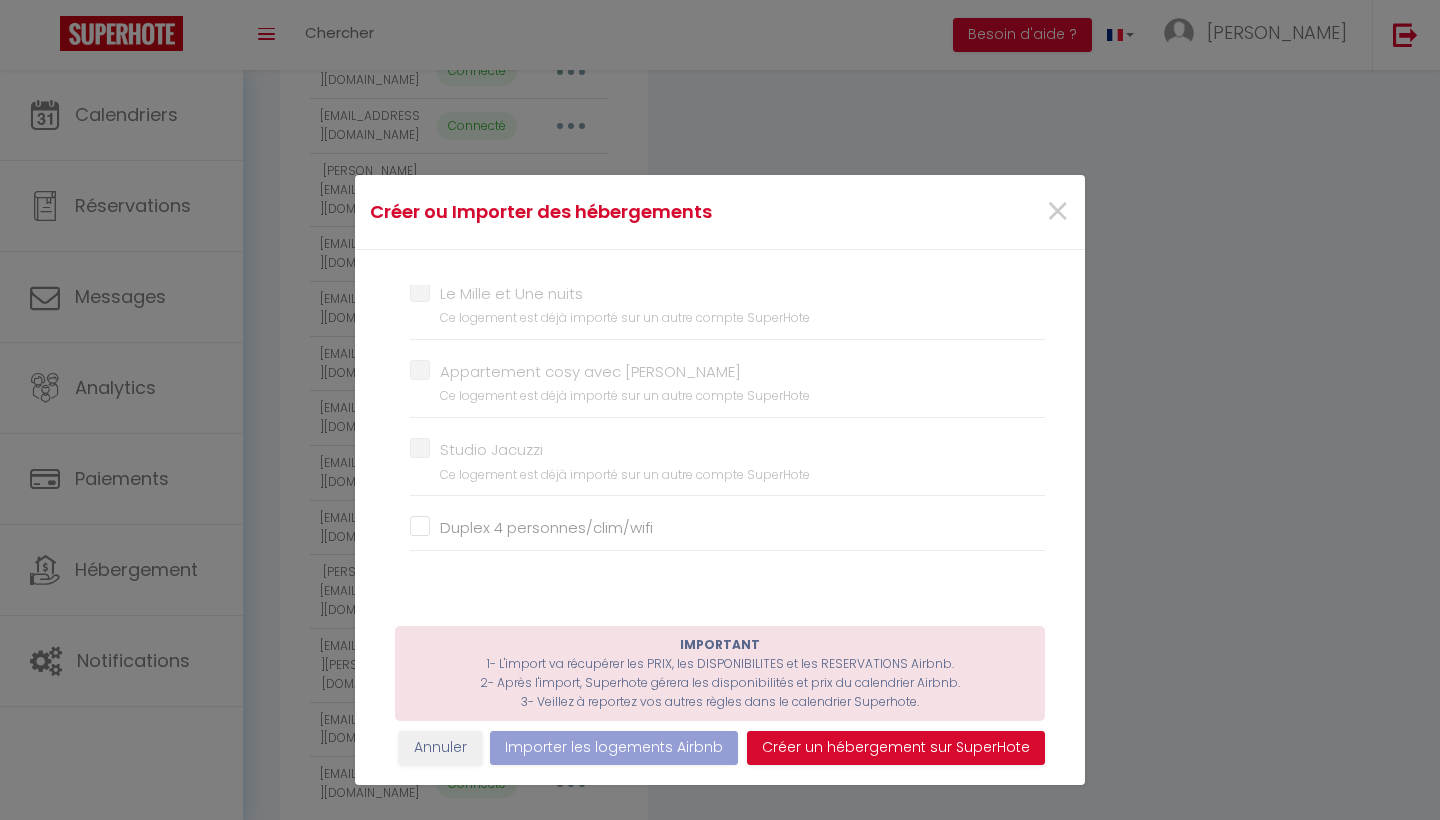 click on "Duplex 4 personnes/clim/wifi" at bounding box center (727, 528) 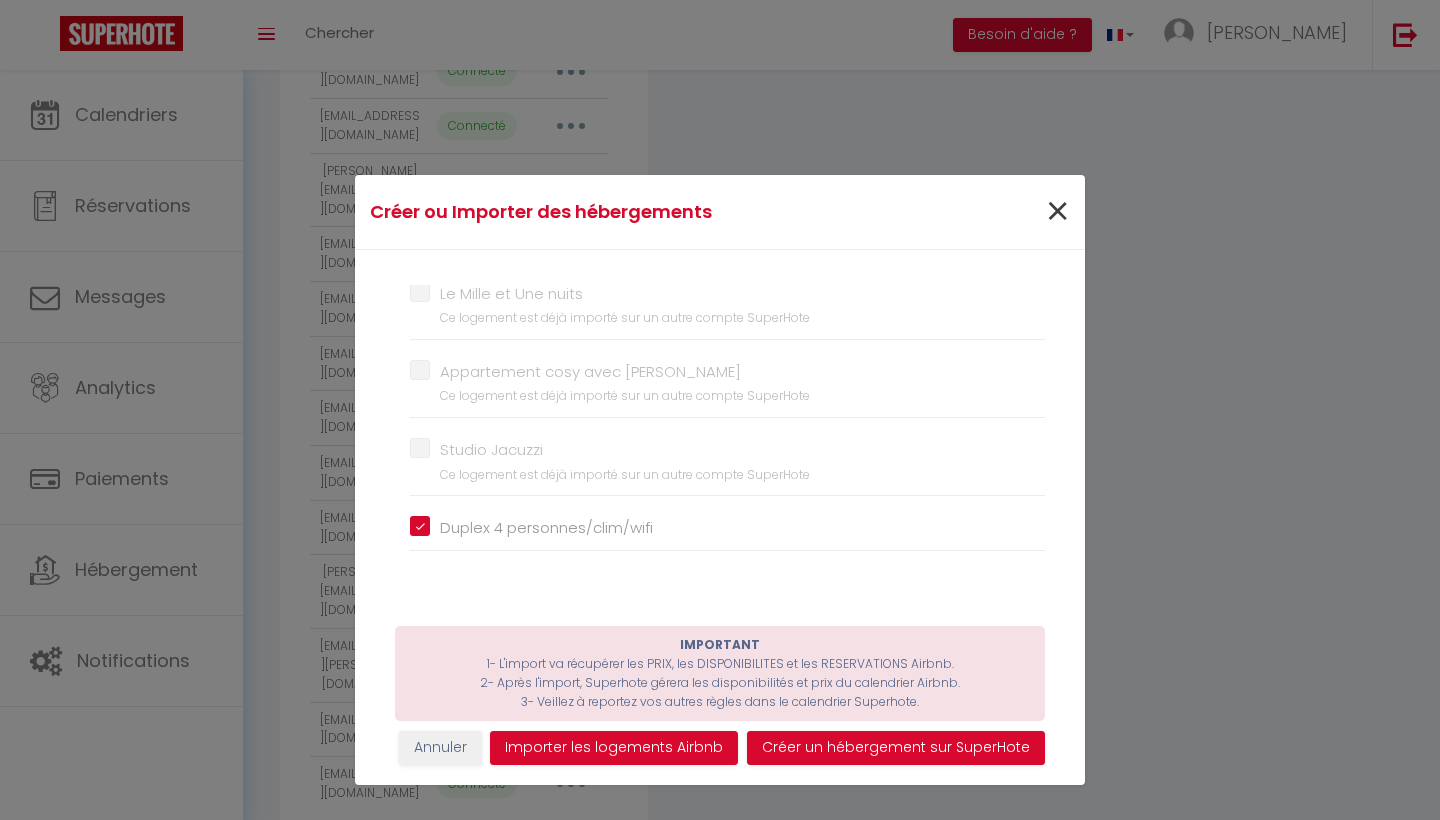 click on "×" at bounding box center [1057, 212] 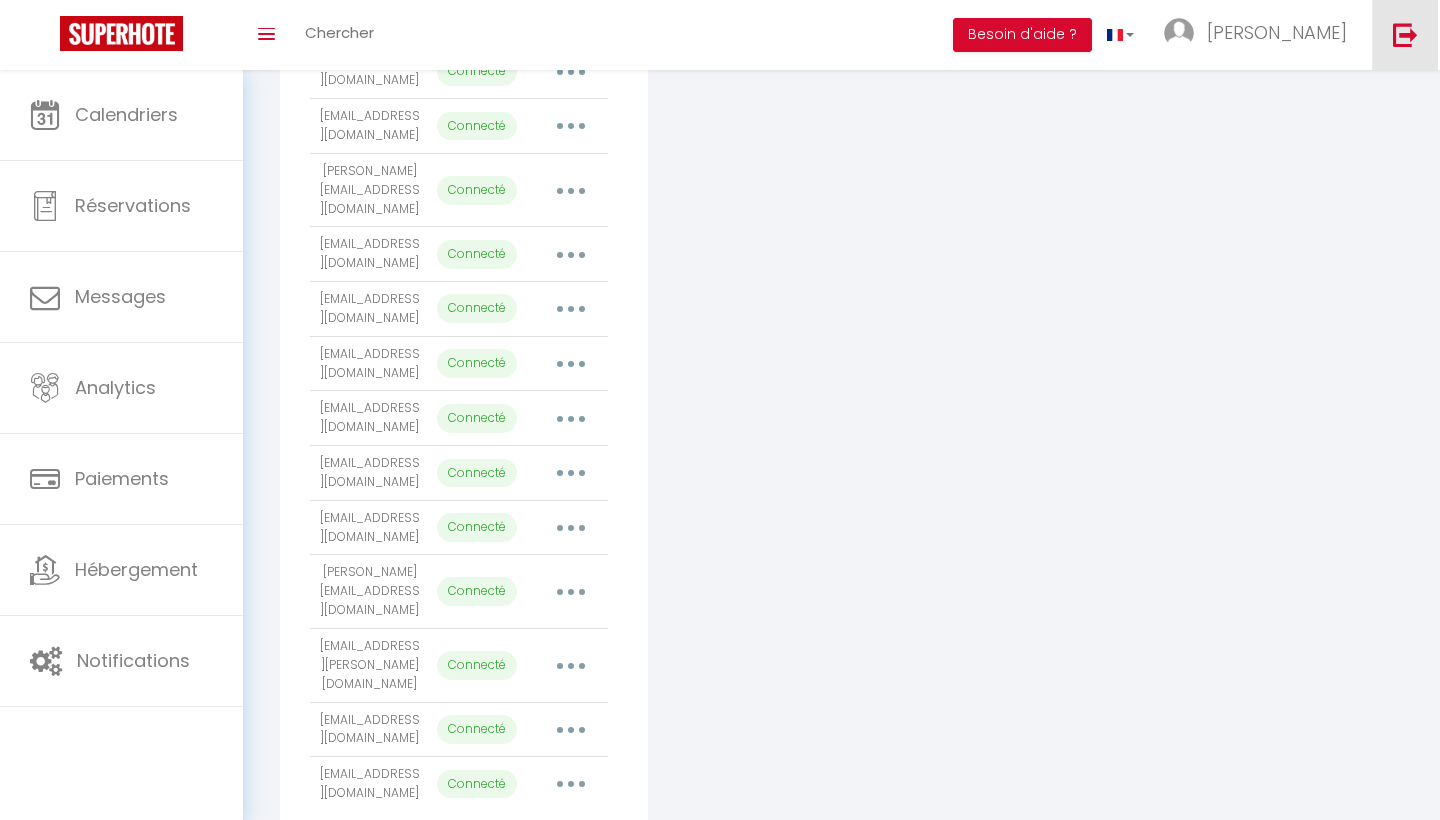 click at bounding box center [1405, 35] 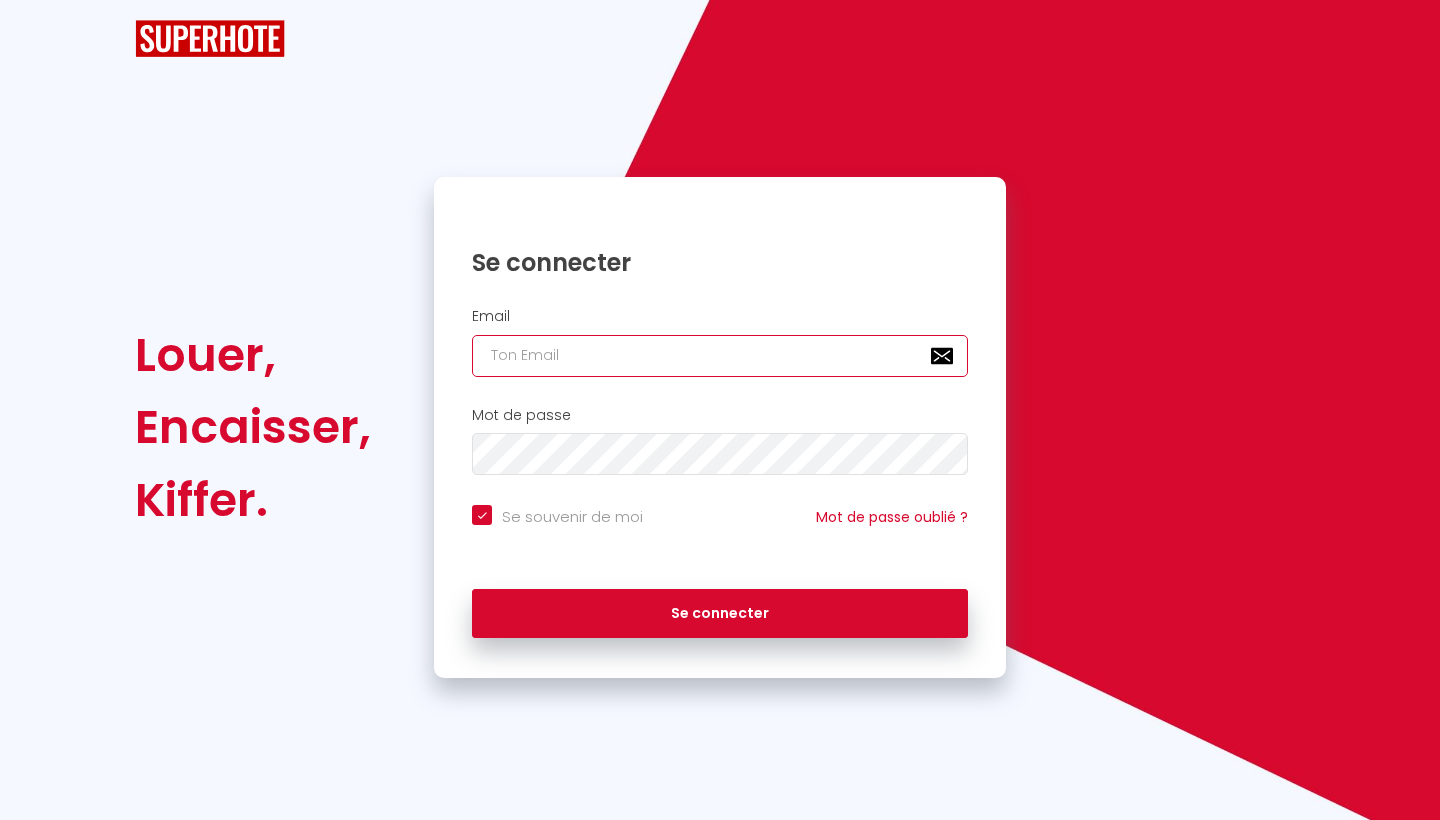 scroll, scrollTop: 0, scrollLeft: 0, axis: both 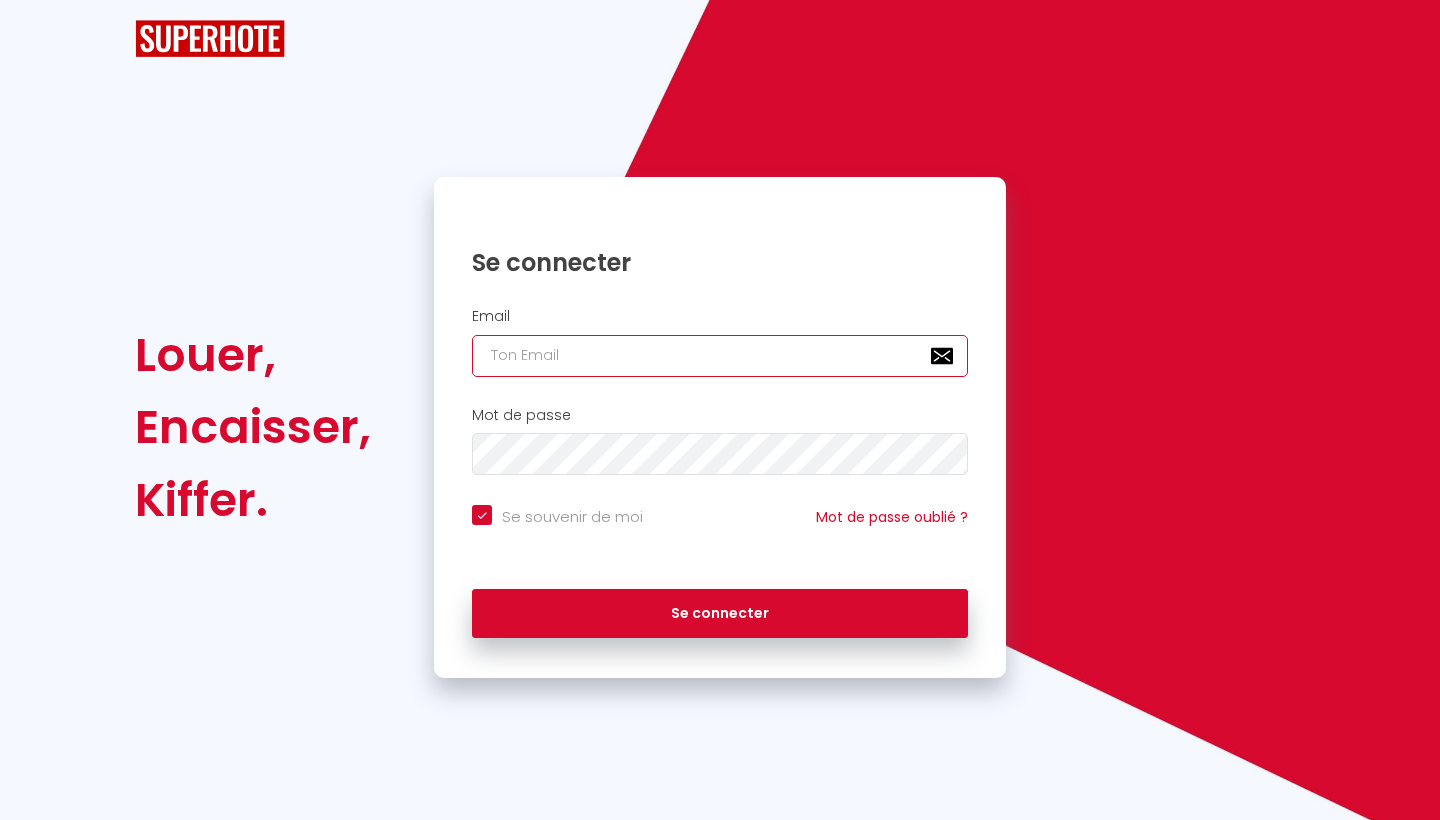 type on "[EMAIL_ADDRESS][DOMAIN_NAME]" 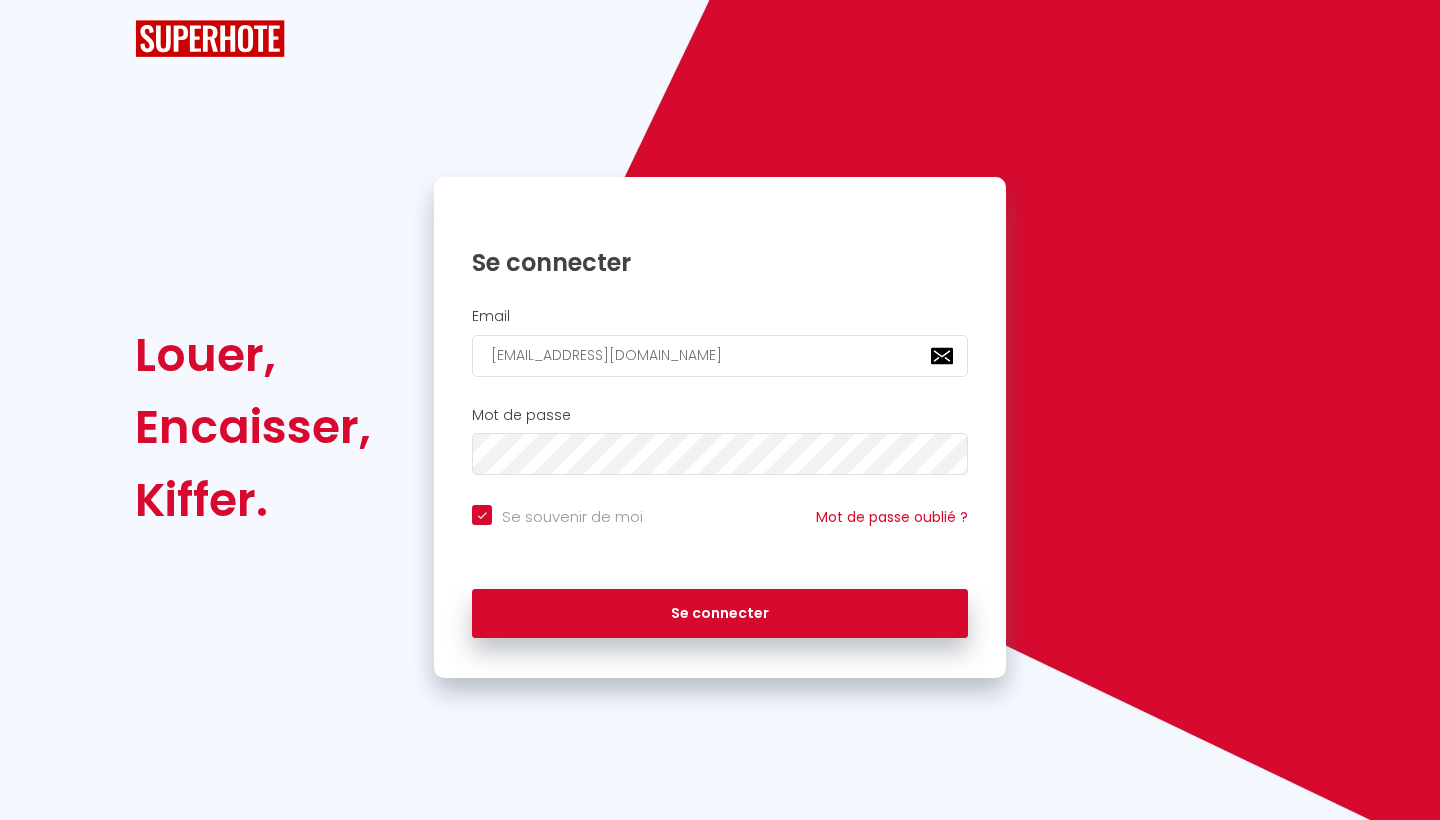 click on "Se connecter" at bounding box center [720, 609] 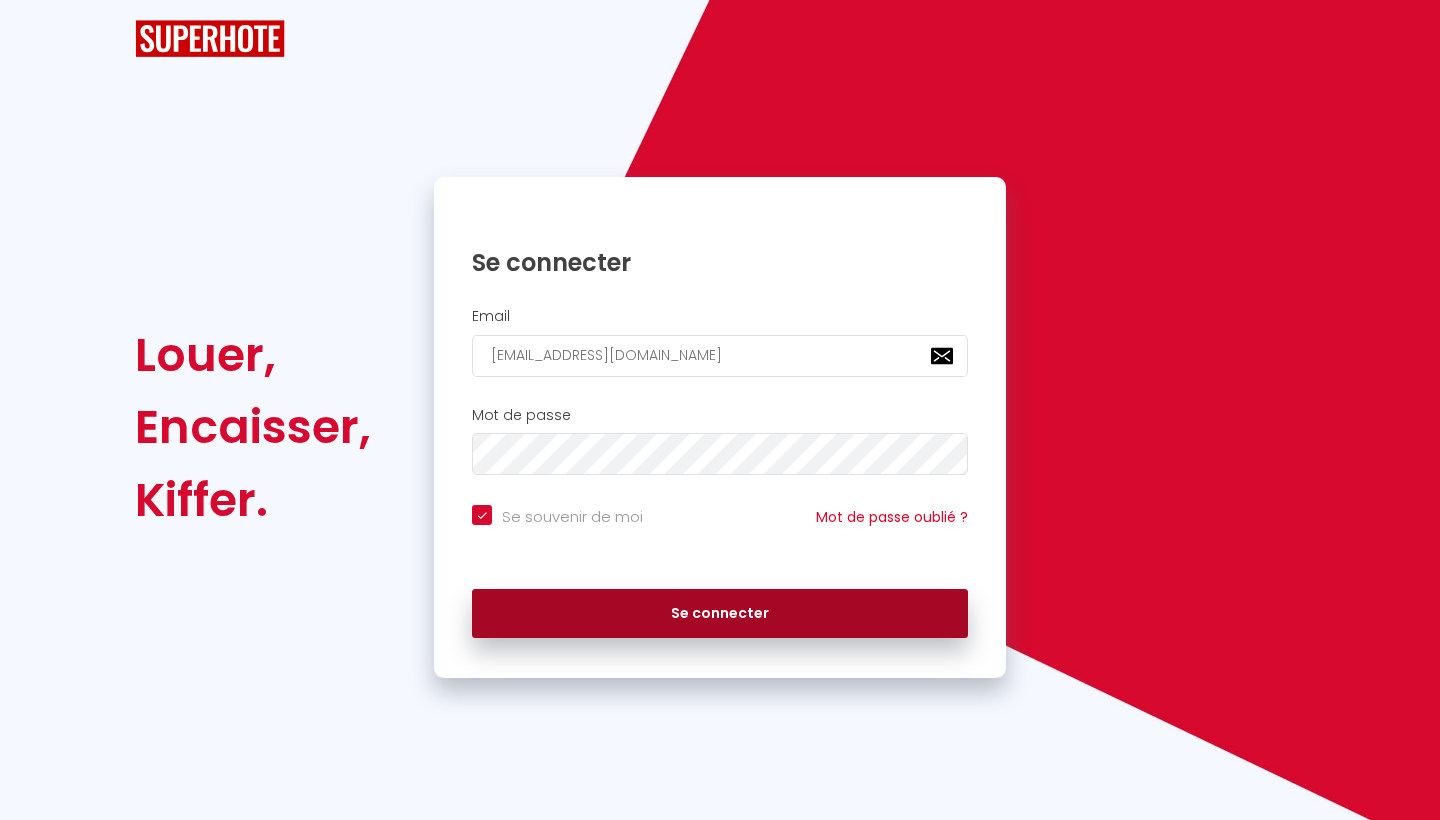 click on "Se connecter" at bounding box center (720, 614) 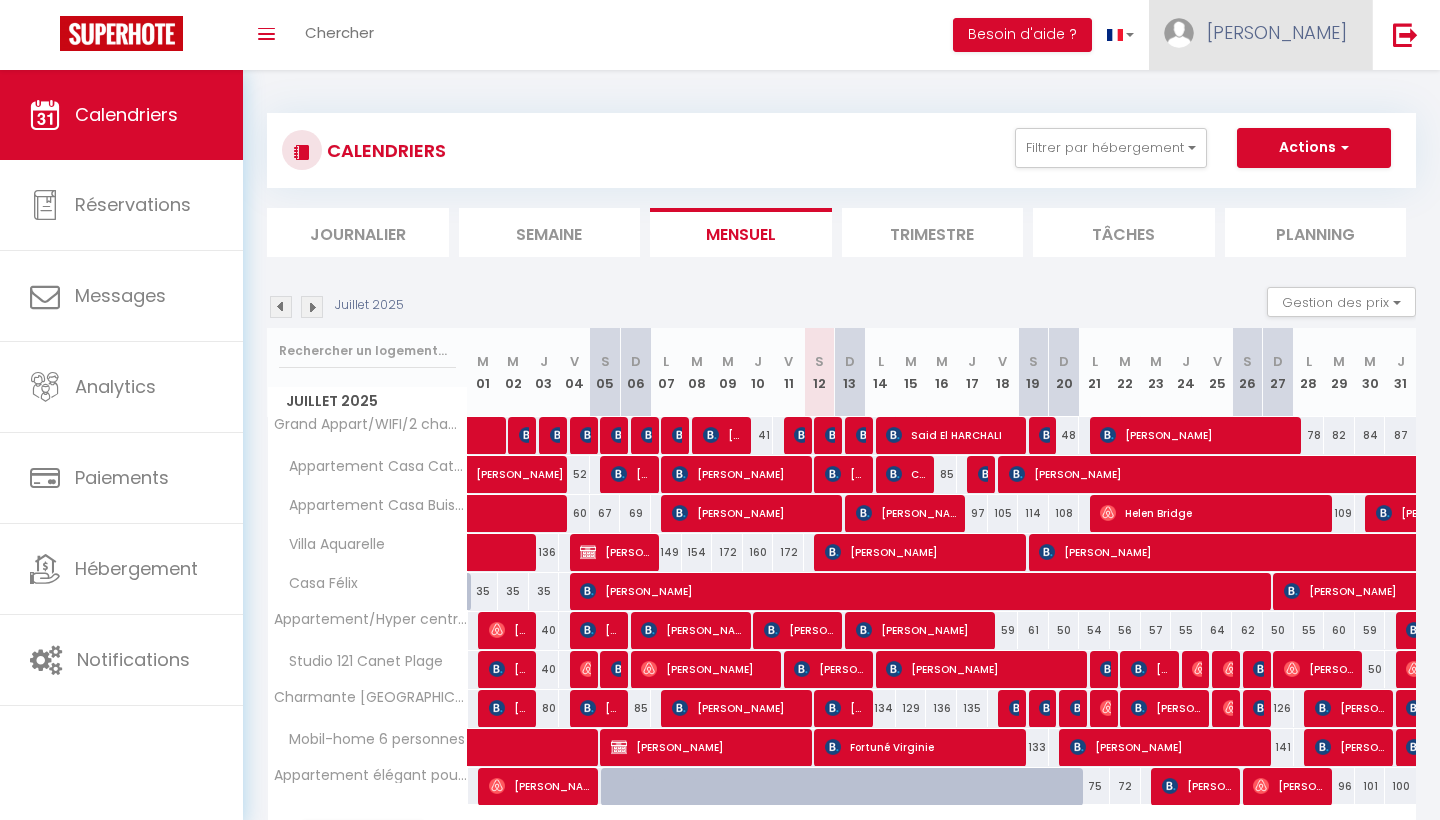 click on "[PERSON_NAME]" at bounding box center [1260, 35] 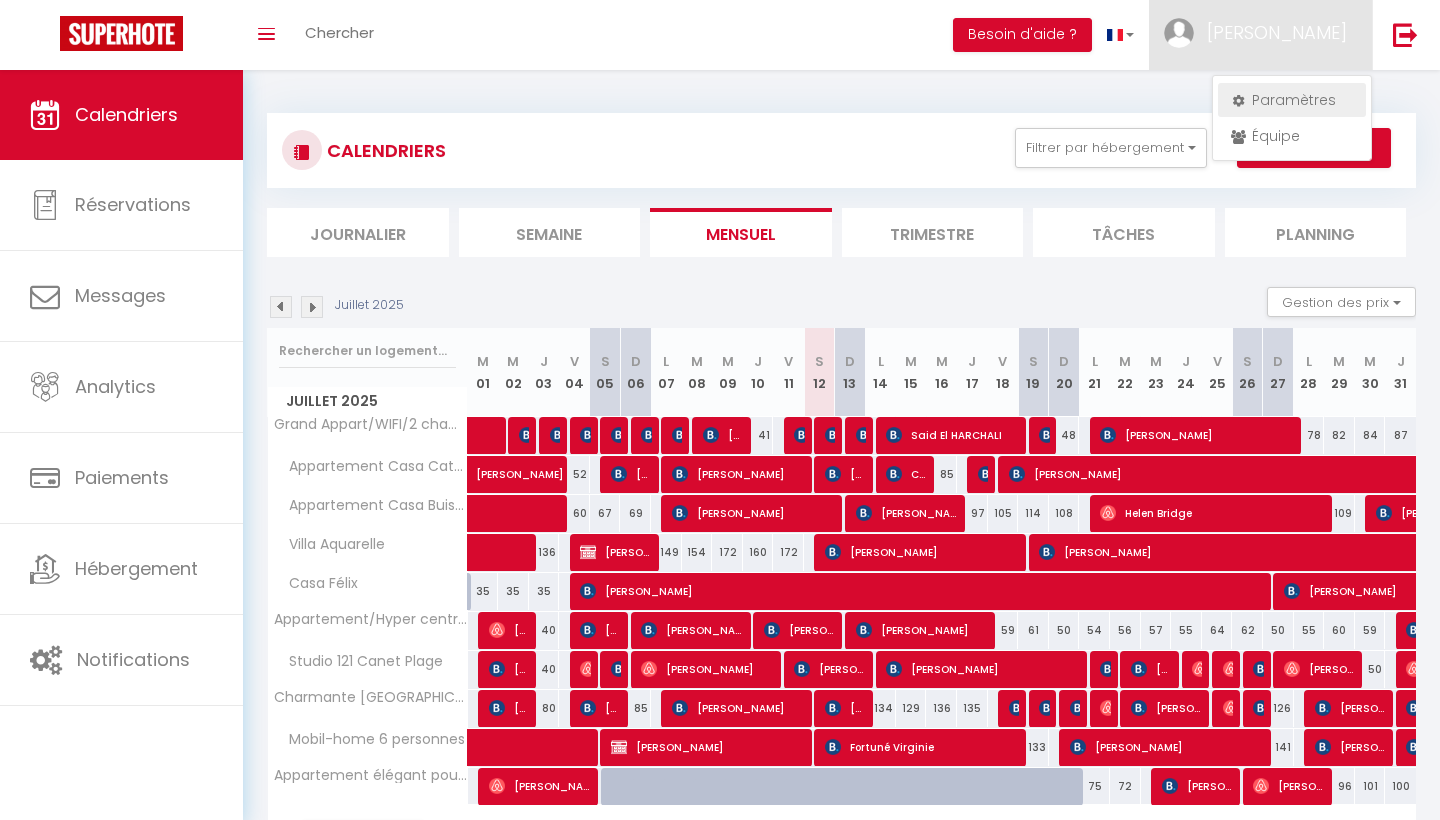 click on "Paramètres" at bounding box center (1292, 100) 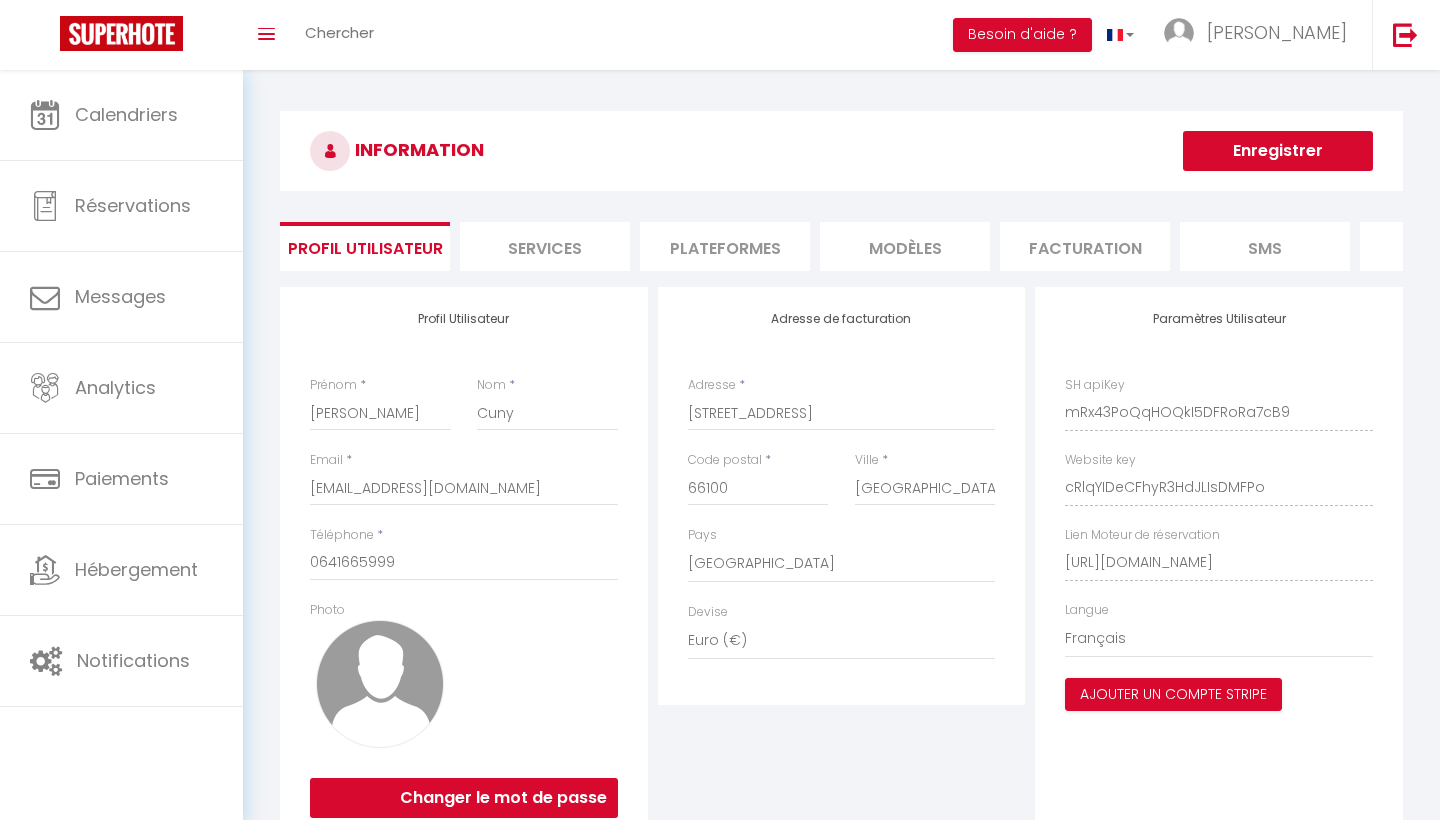 click on "Plateformes" at bounding box center (725, 246) 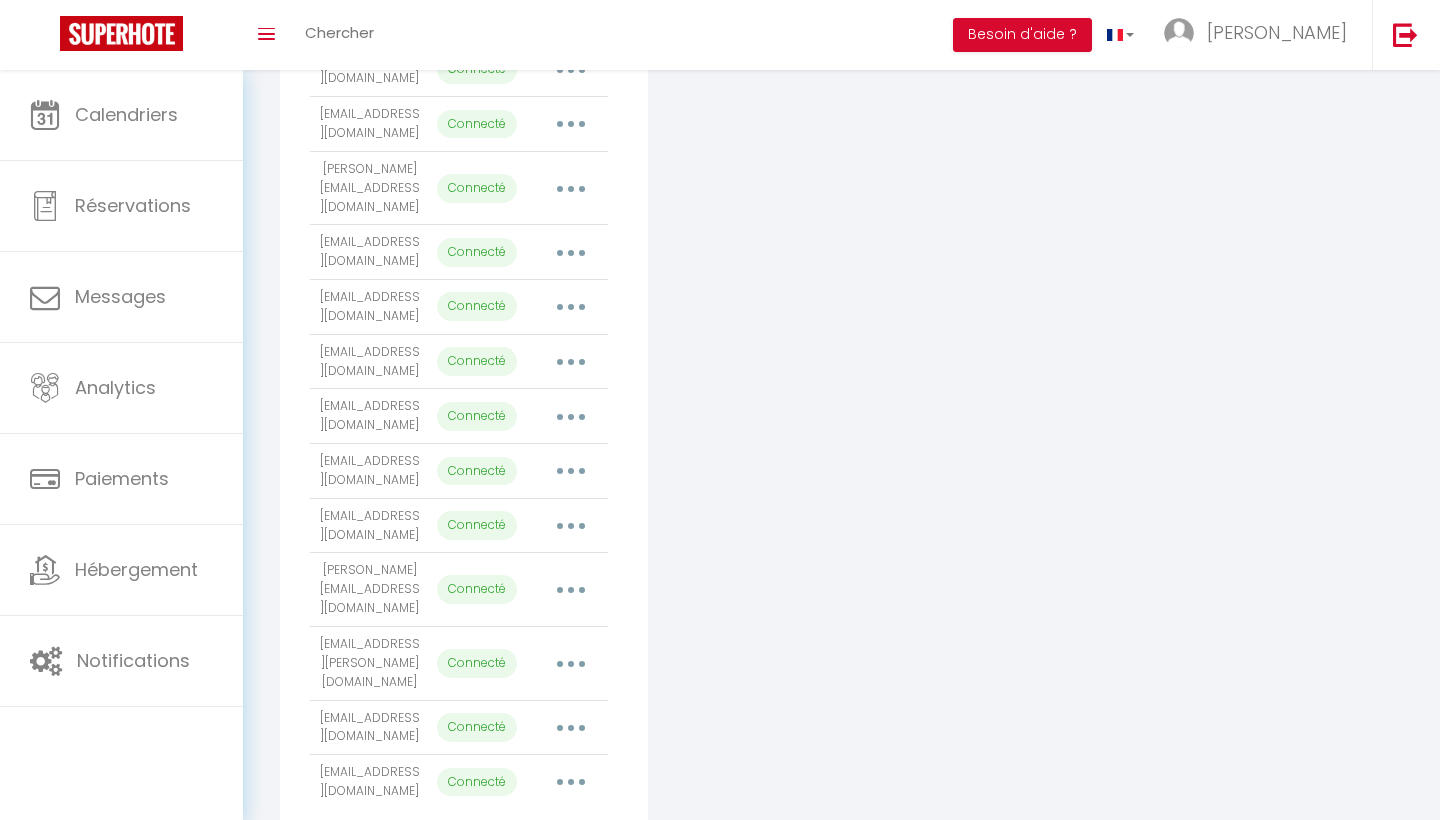 scroll, scrollTop: 793, scrollLeft: 0, axis: vertical 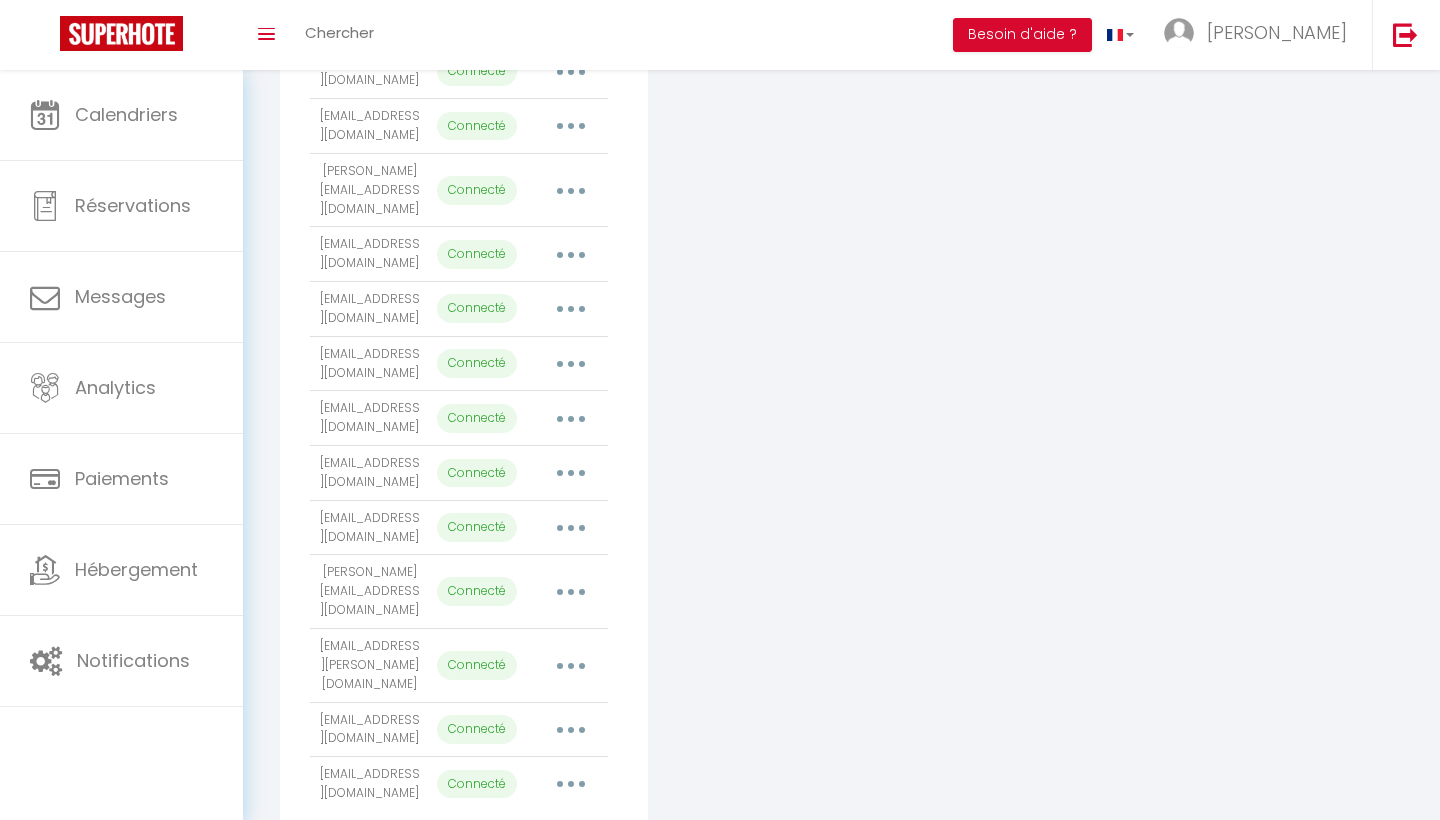 click at bounding box center (571, 730) 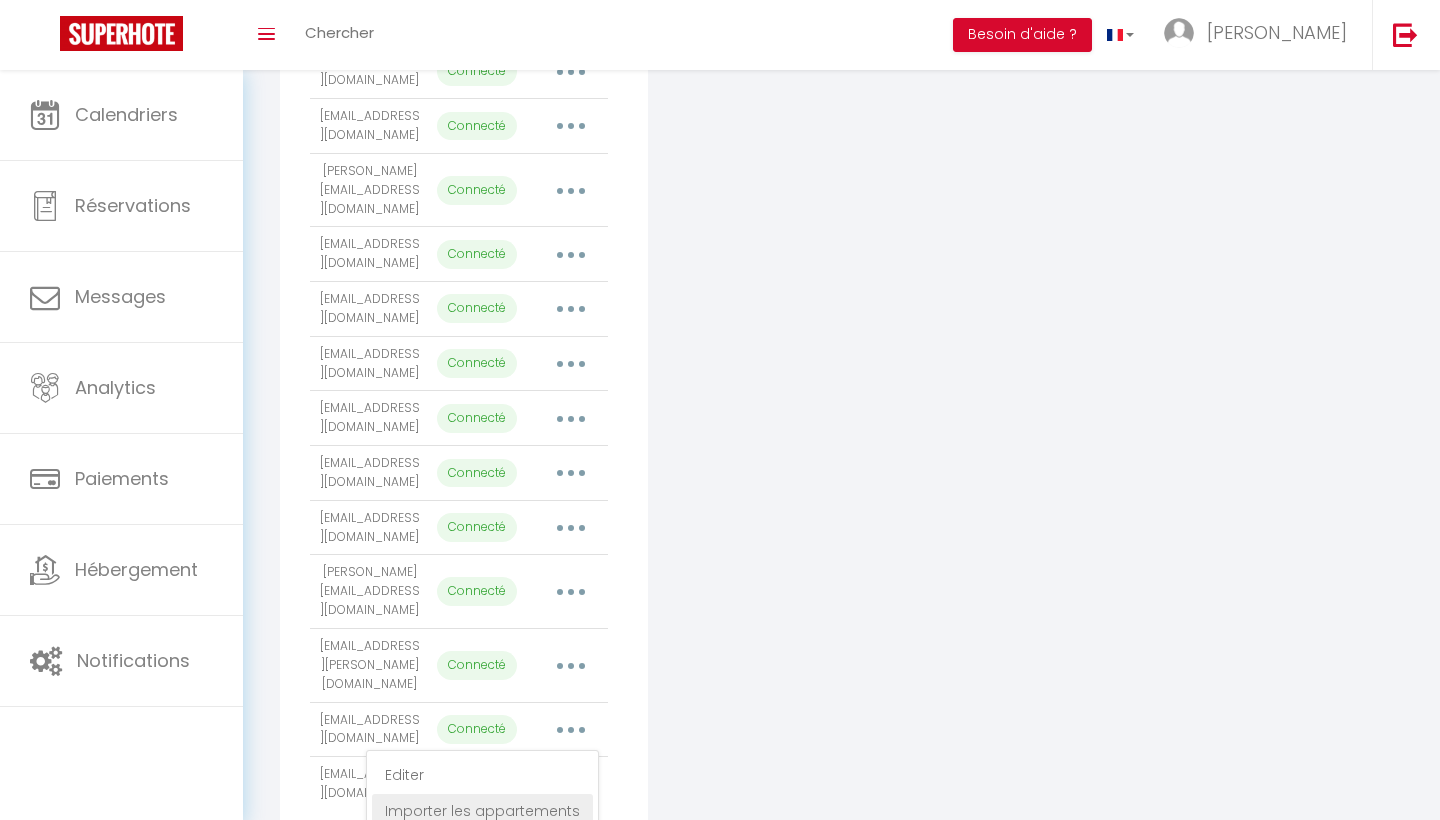 click on "Importer les appartements" at bounding box center [482, 811] 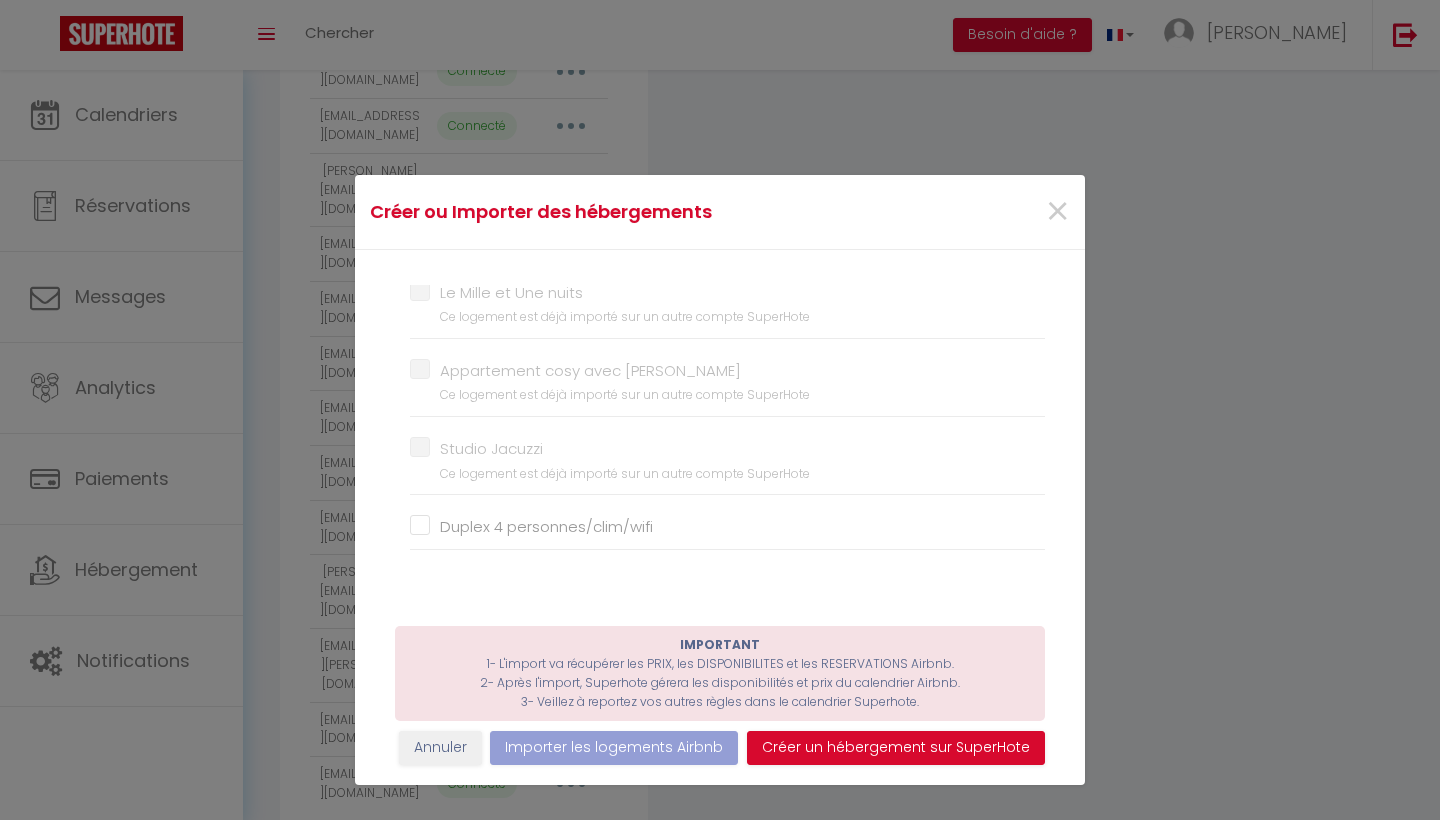 scroll, scrollTop: 166, scrollLeft: 0, axis: vertical 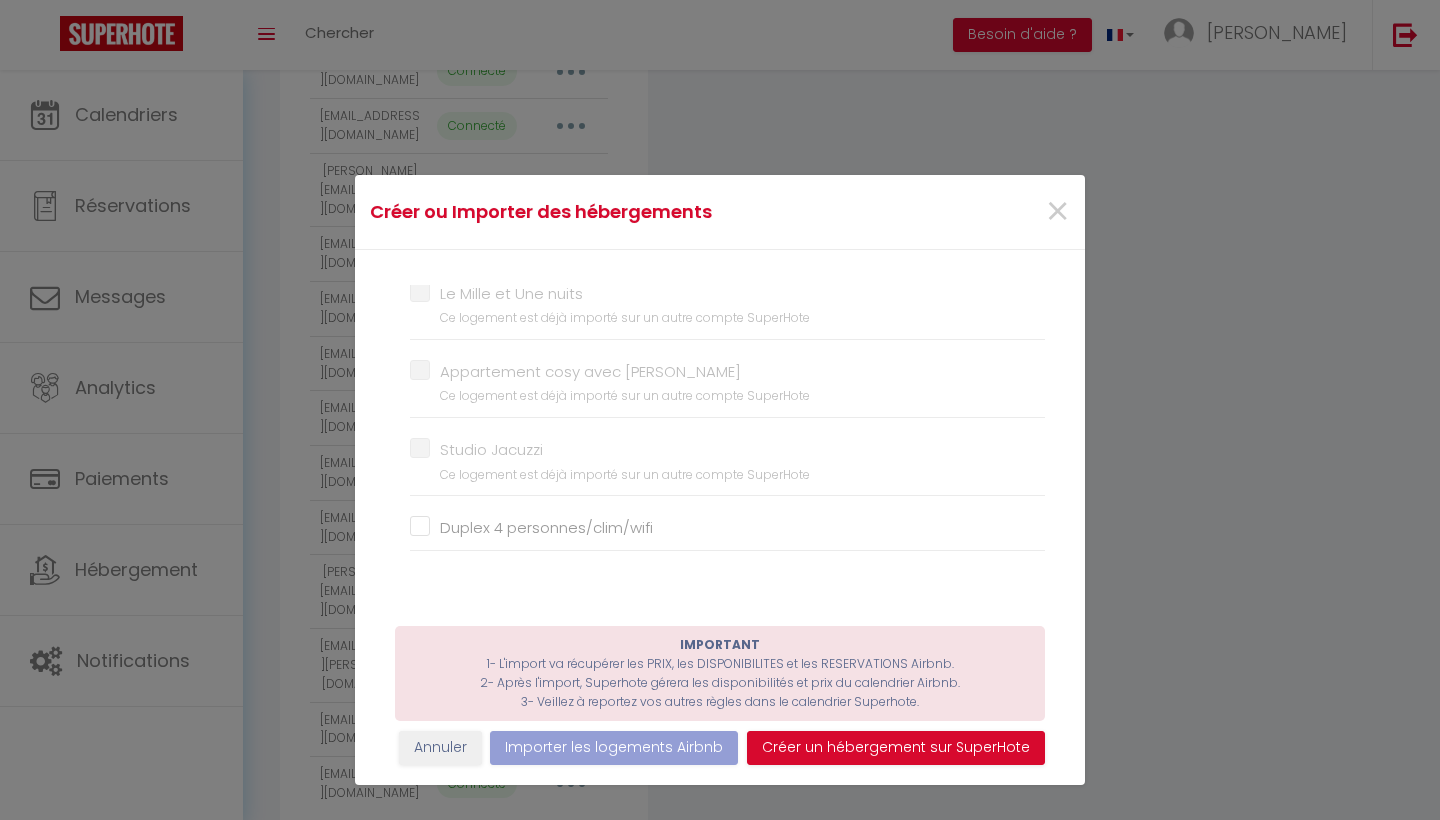 click on "Duplex 4 personnes/clim/wifi" at bounding box center [727, 528] 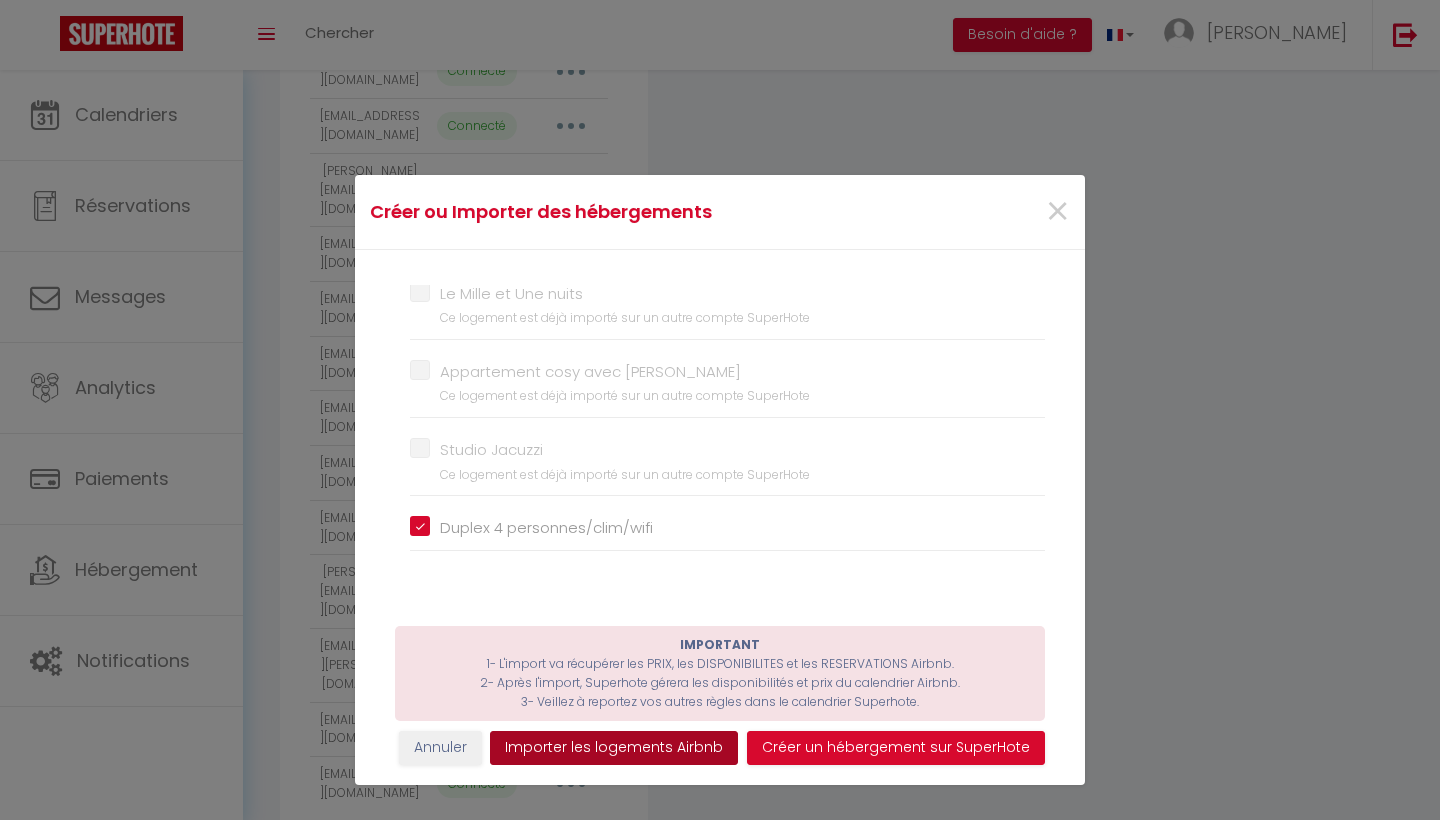 click on "Importer les logements Airbnb" at bounding box center [614, 748] 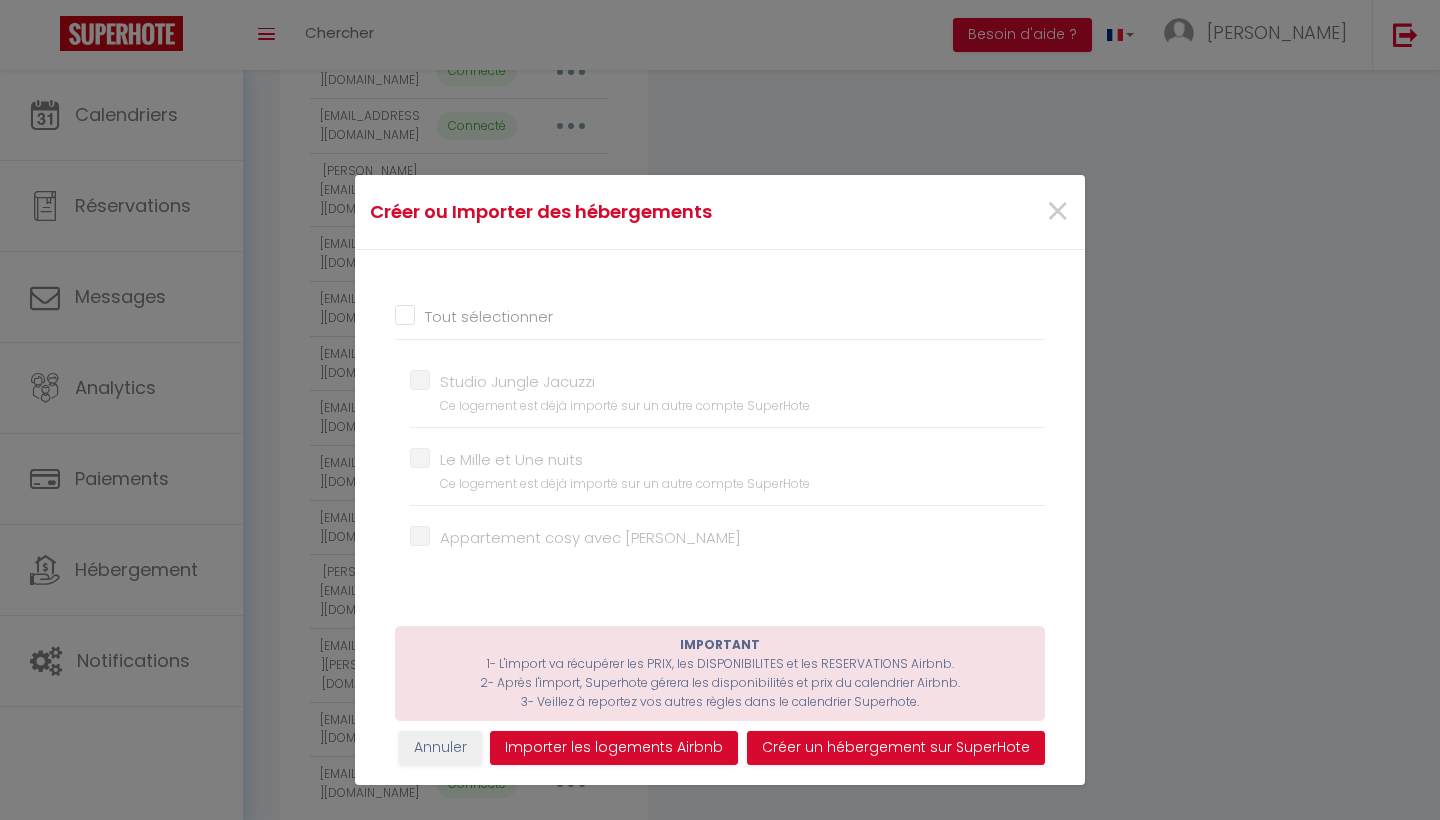 scroll, scrollTop: 0, scrollLeft: 0, axis: both 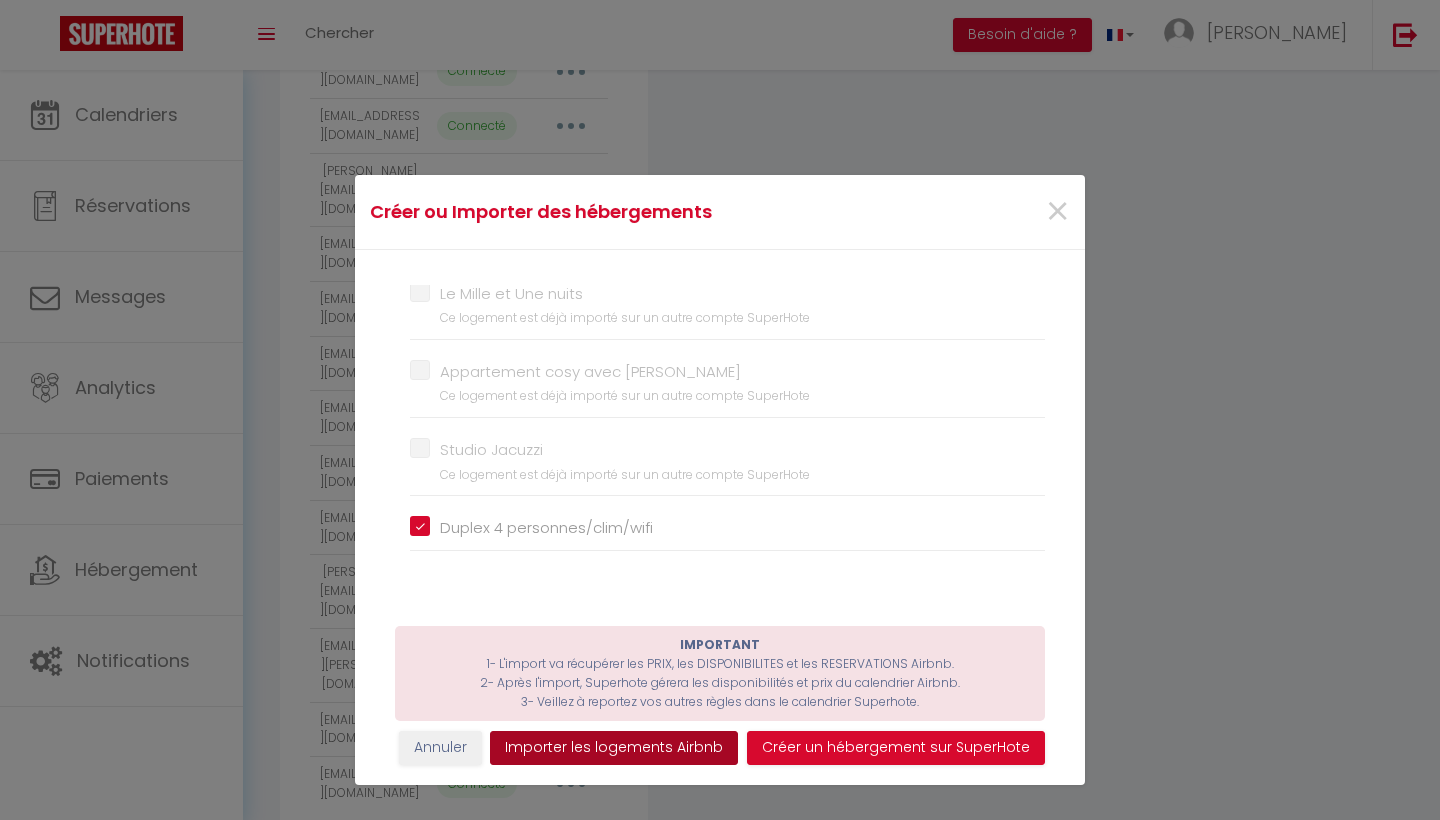 click on "Importer les logements Airbnb" at bounding box center (614, 748) 